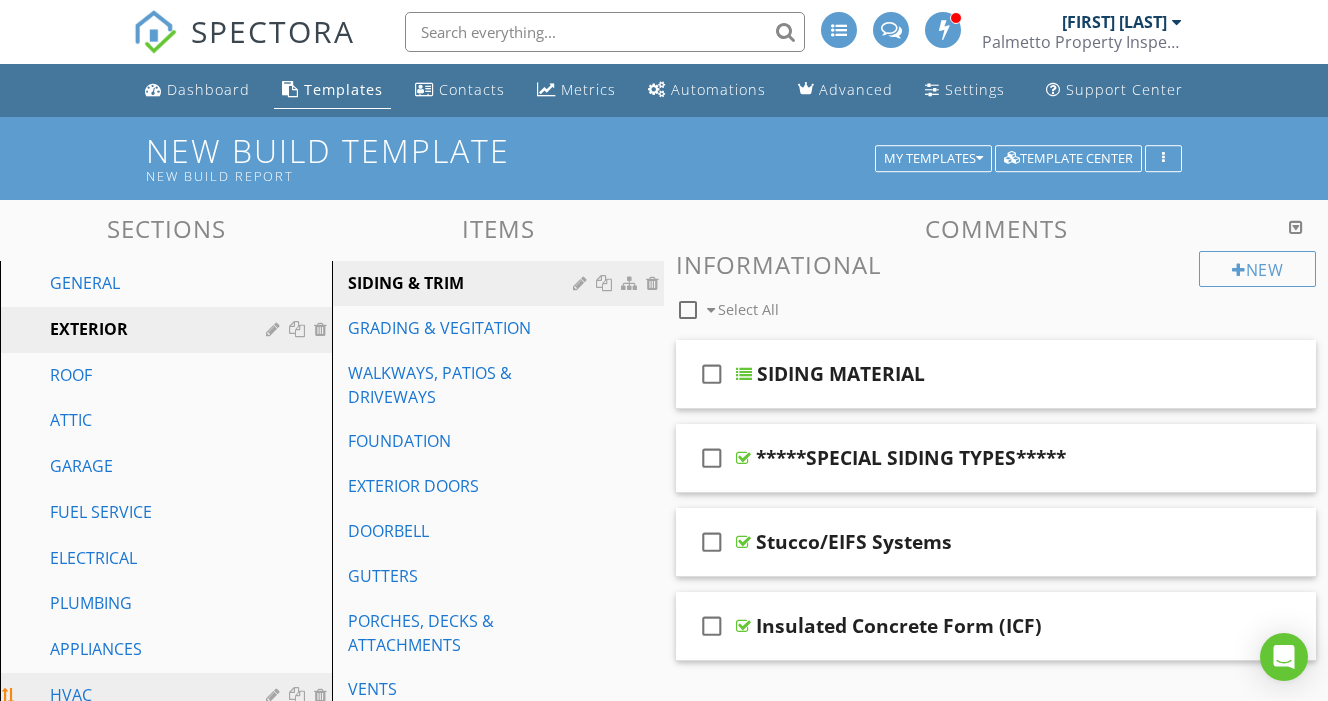 scroll, scrollTop: 0, scrollLeft: 0, axis: both 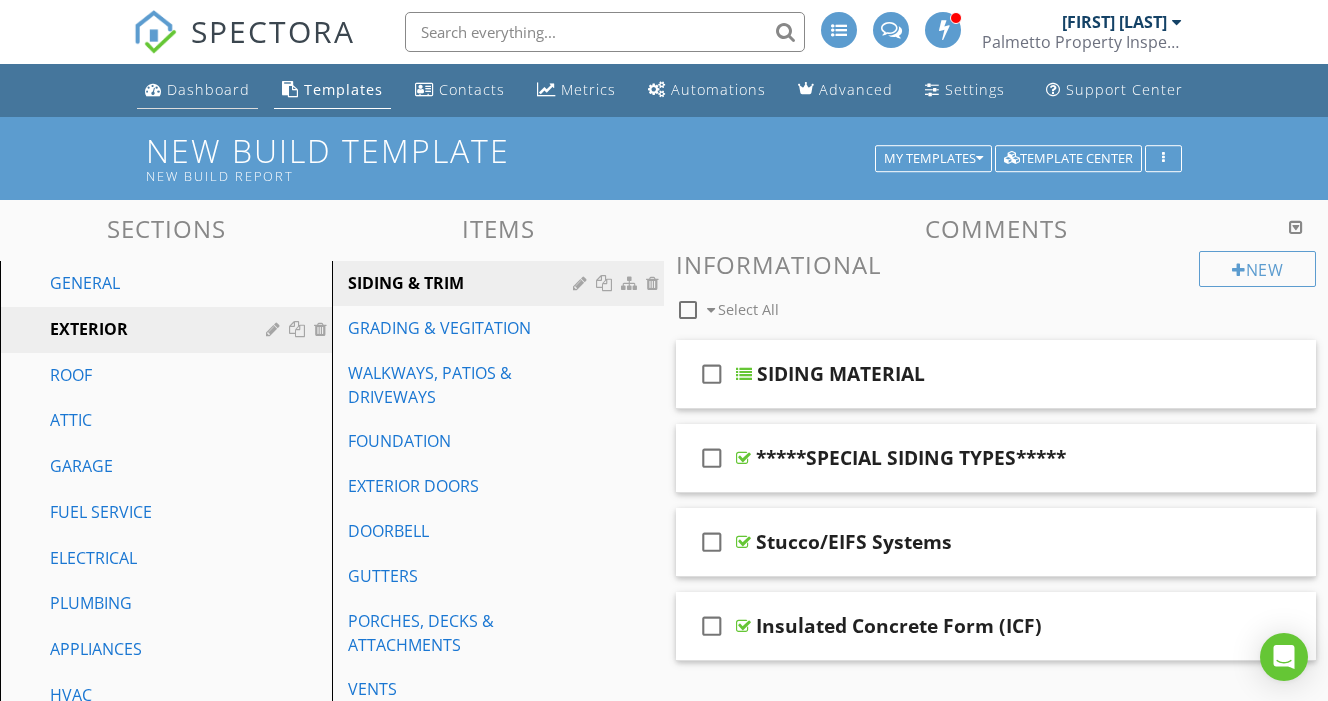 click on "Dashboard" at bounding box center [208, 89] 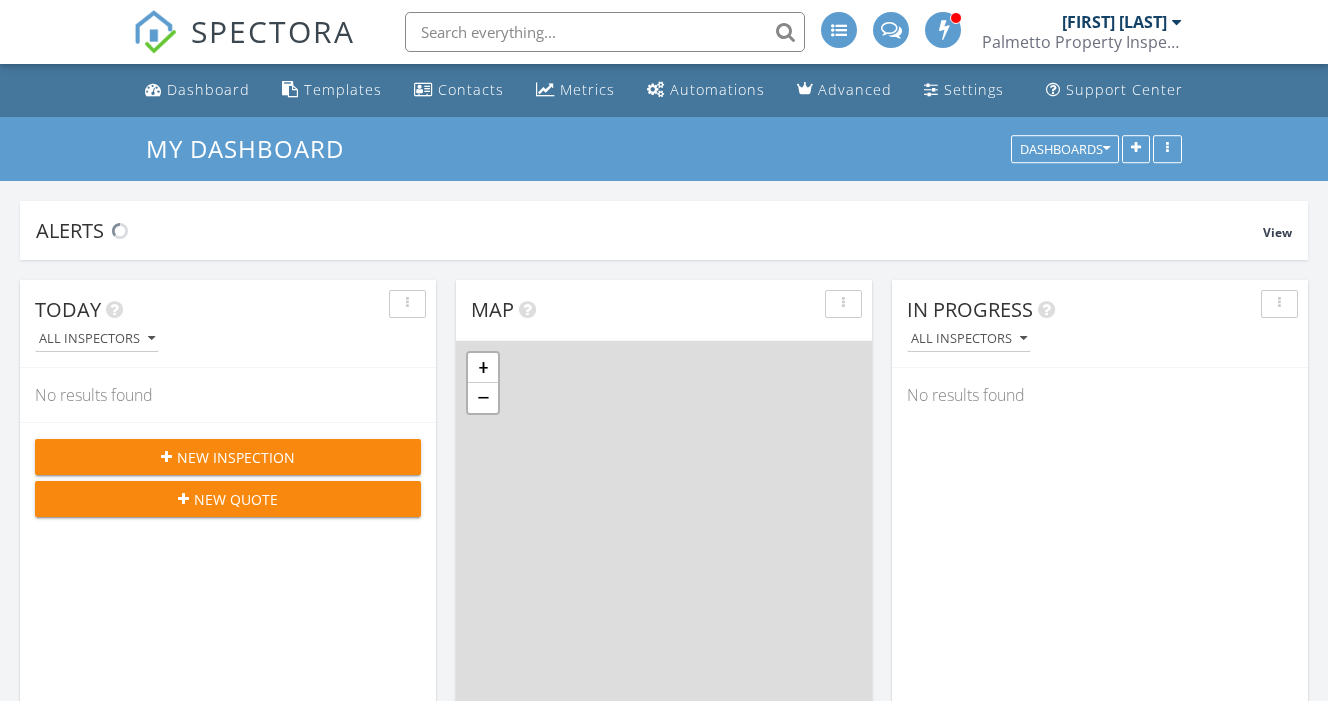 scroll, scrollTop: 0, scrollLeft: 0, axis: both 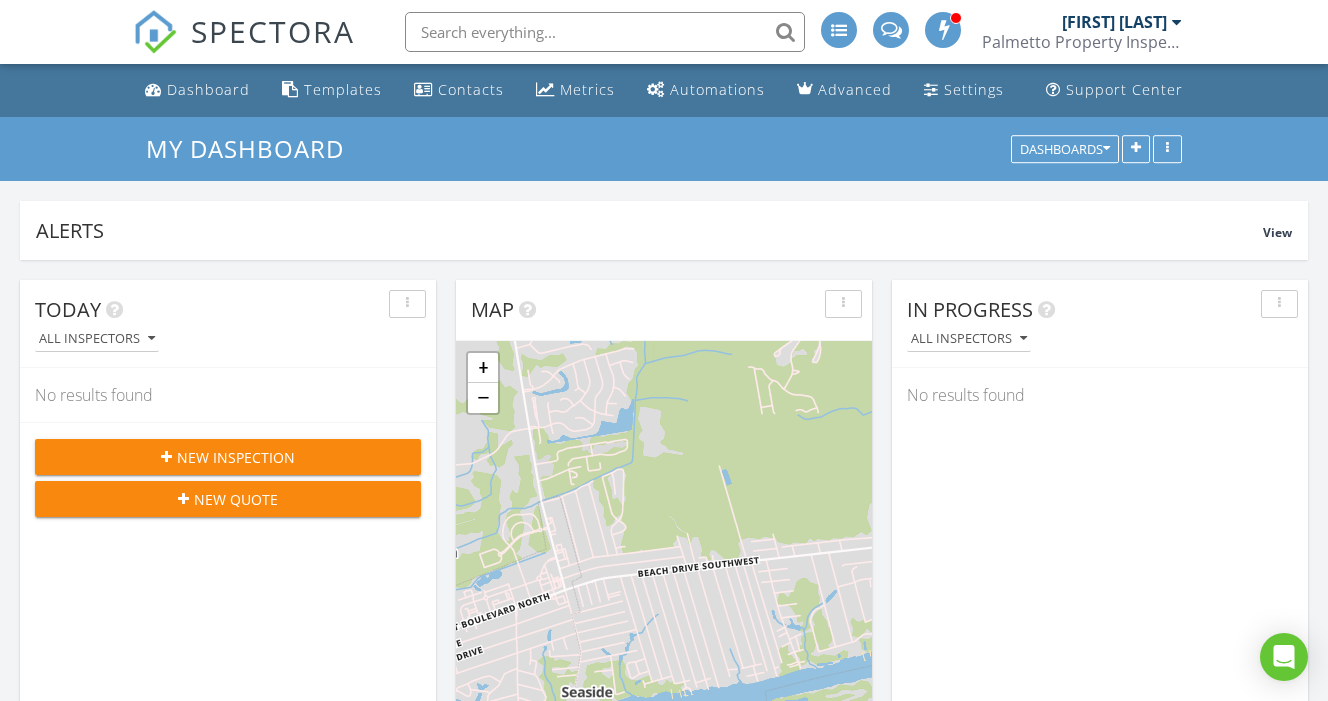 click on "New Inspection" at bounding box center [236, 457] 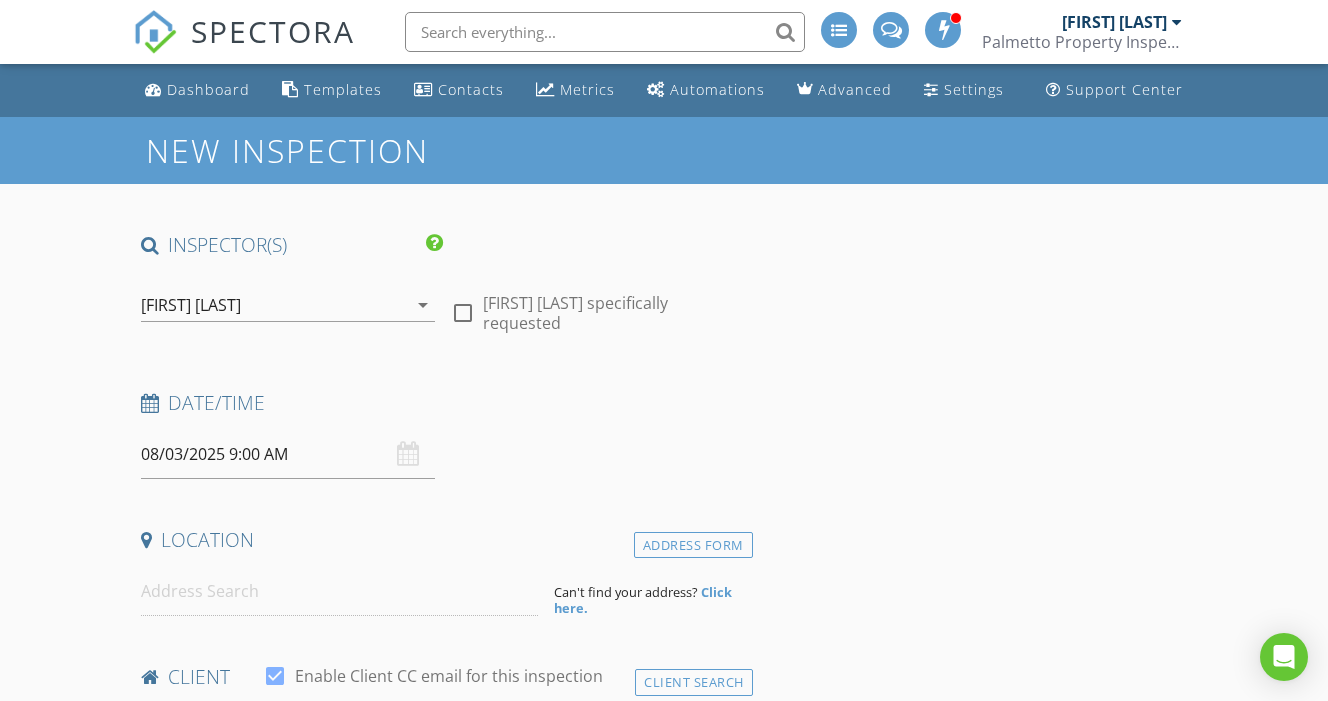 scroll, scrollTop: 0, scrollLeft: 0, axis: both 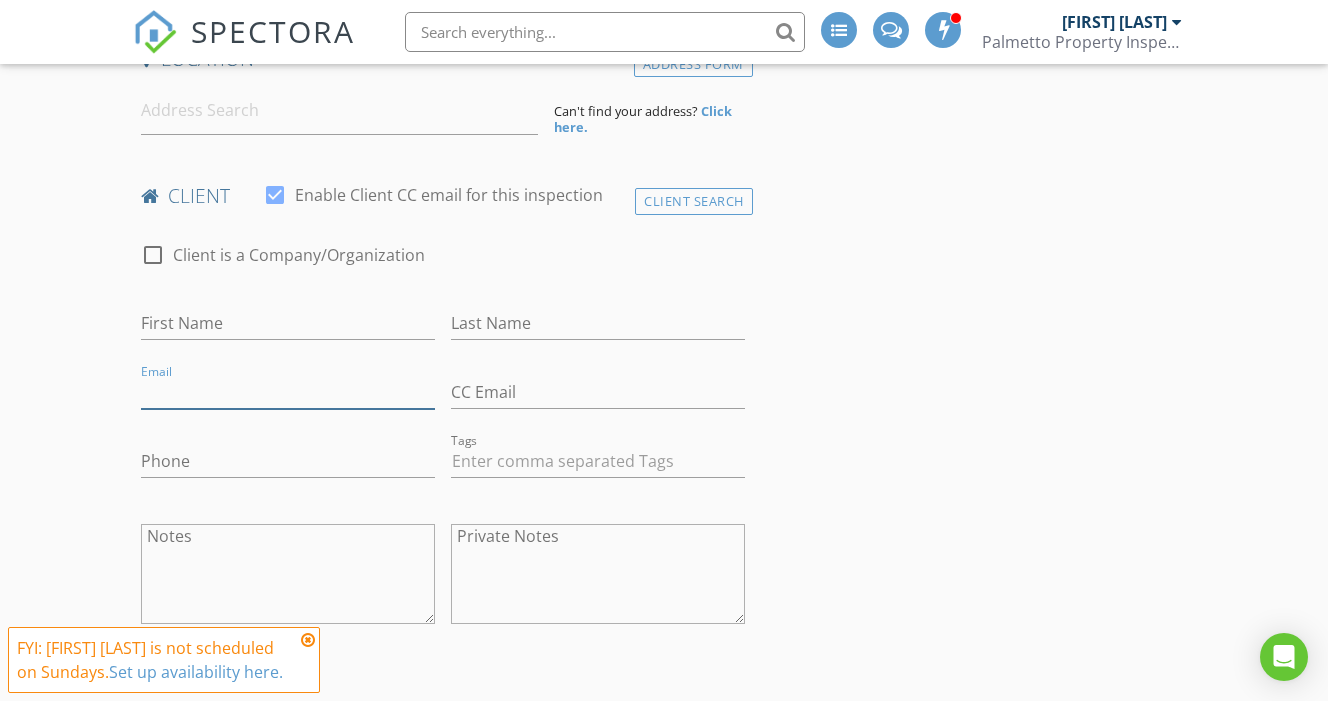 paste on "[EMAIL]" 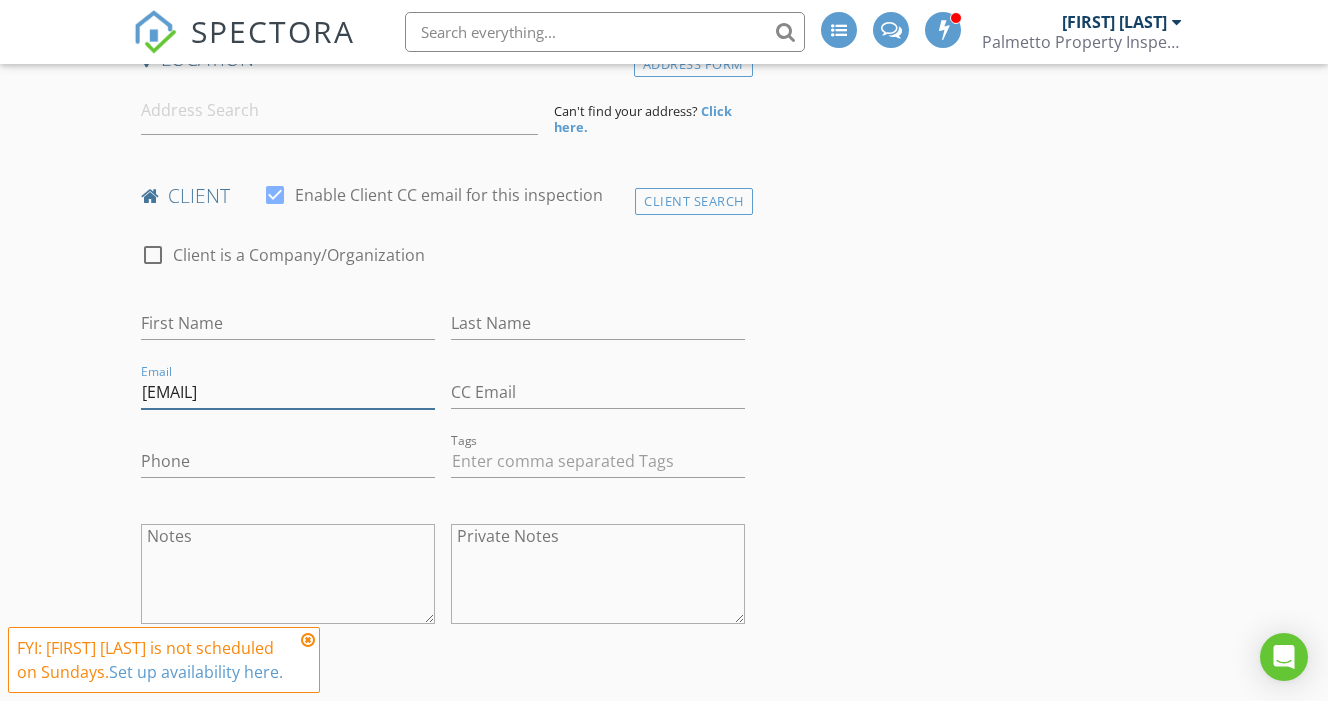 type on "[EMAIL]" 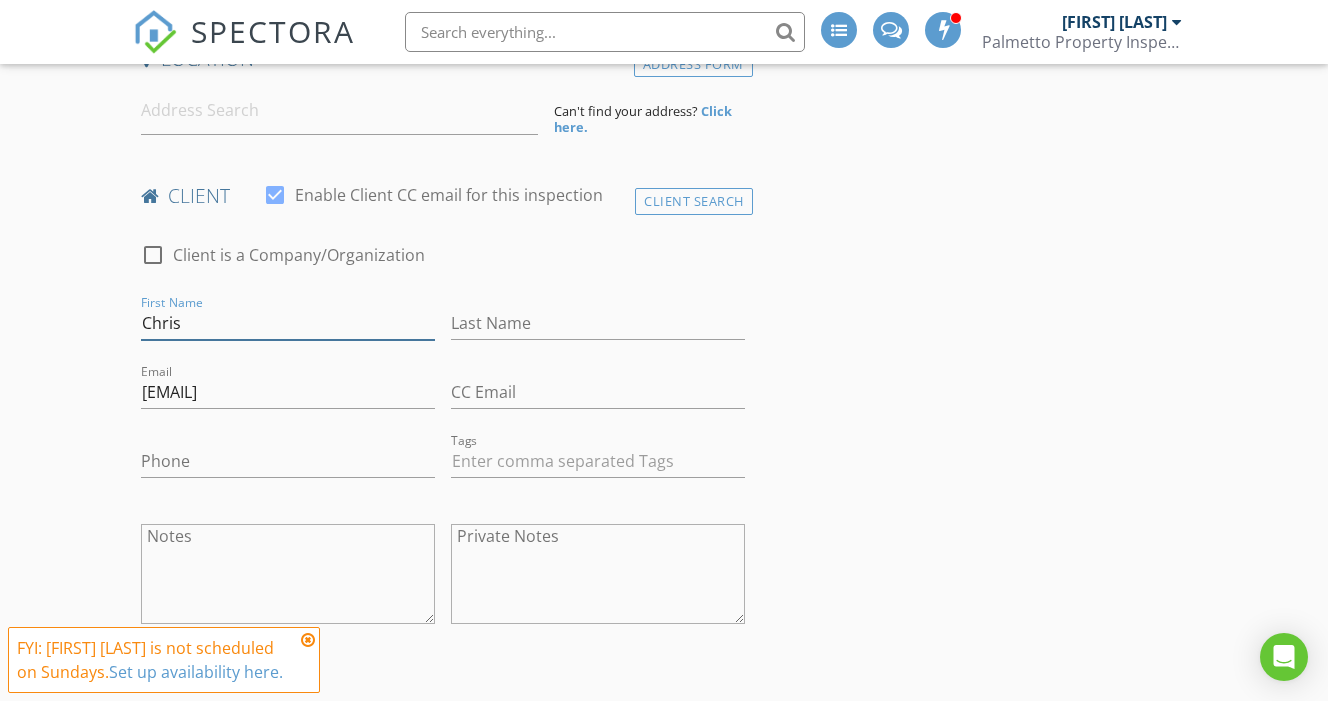 type on "Chris" 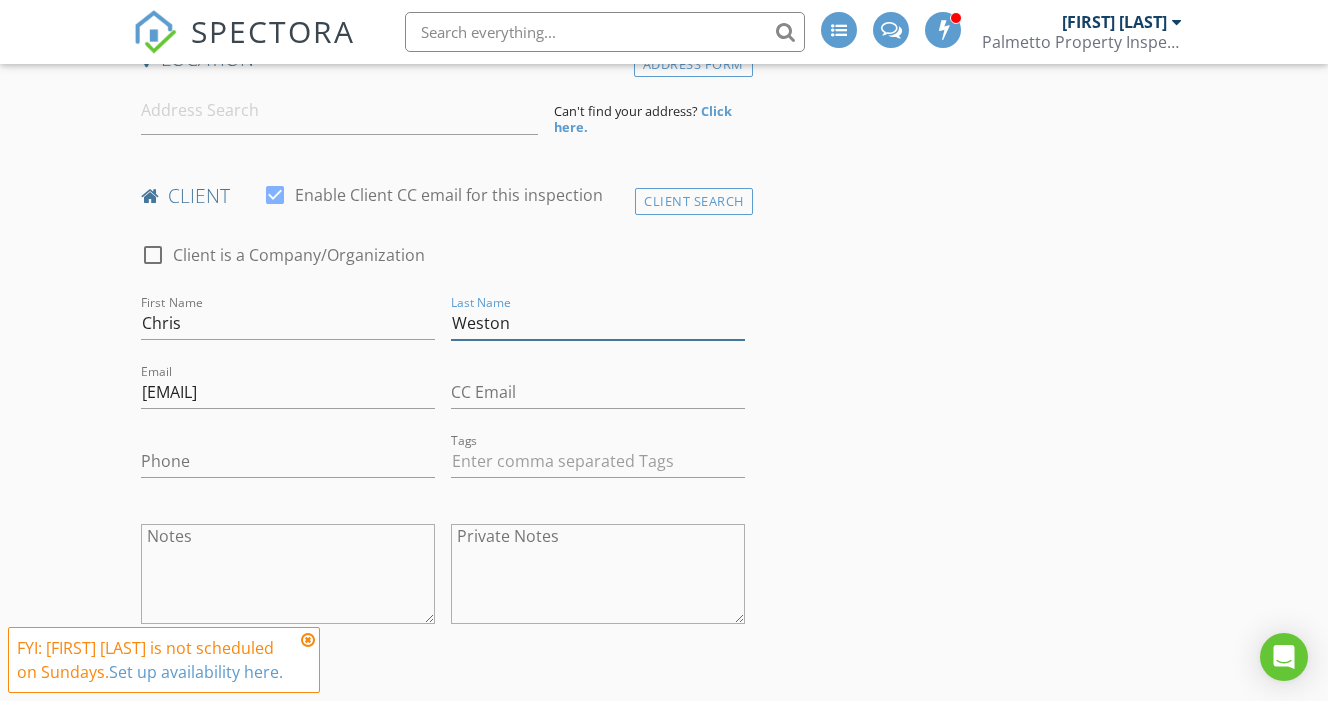 type on "Weston" 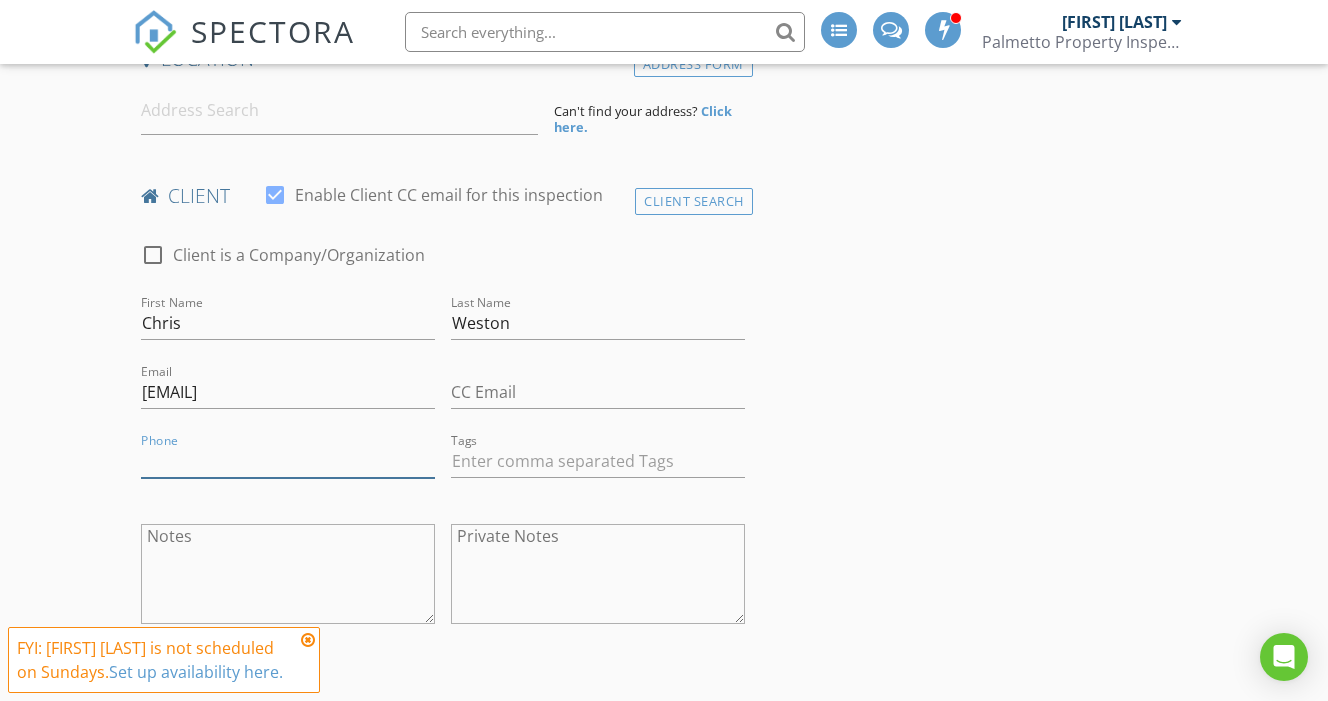 paste on "[PHONE]" 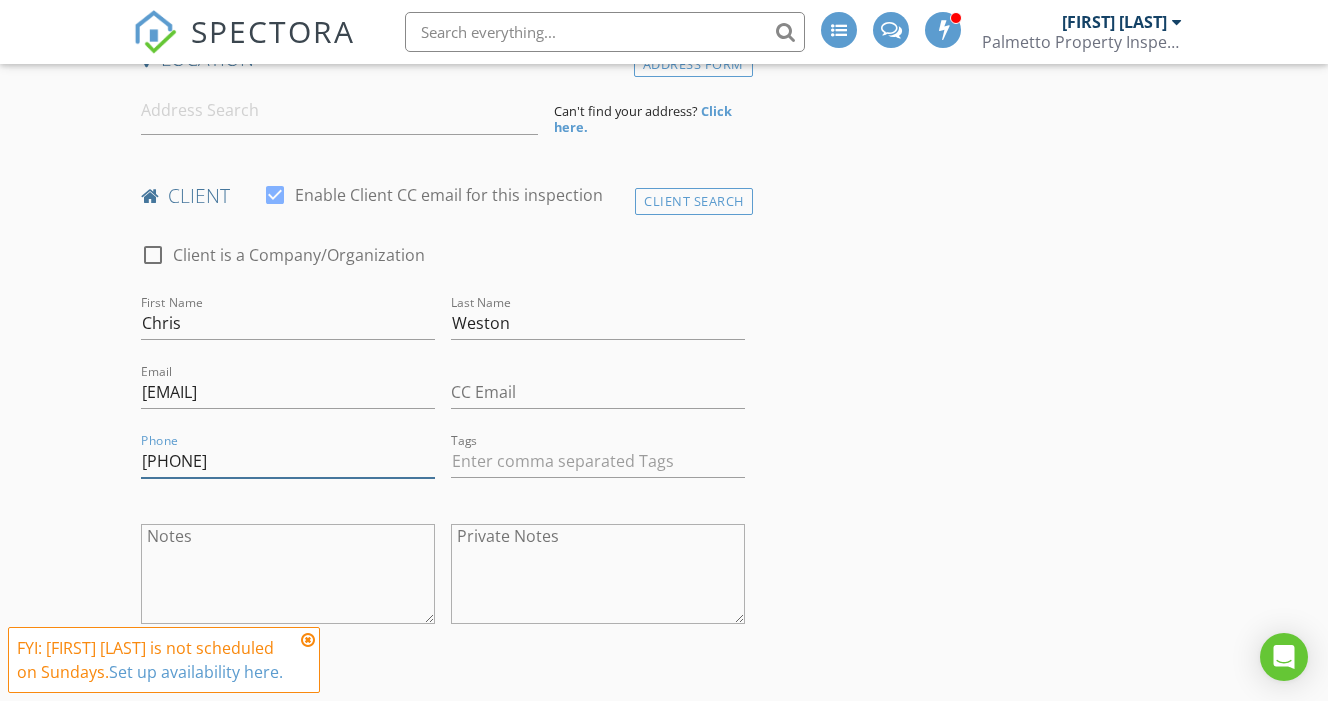 scroll, scrollTop: 781, scrollLeft: 0, axis: vertical 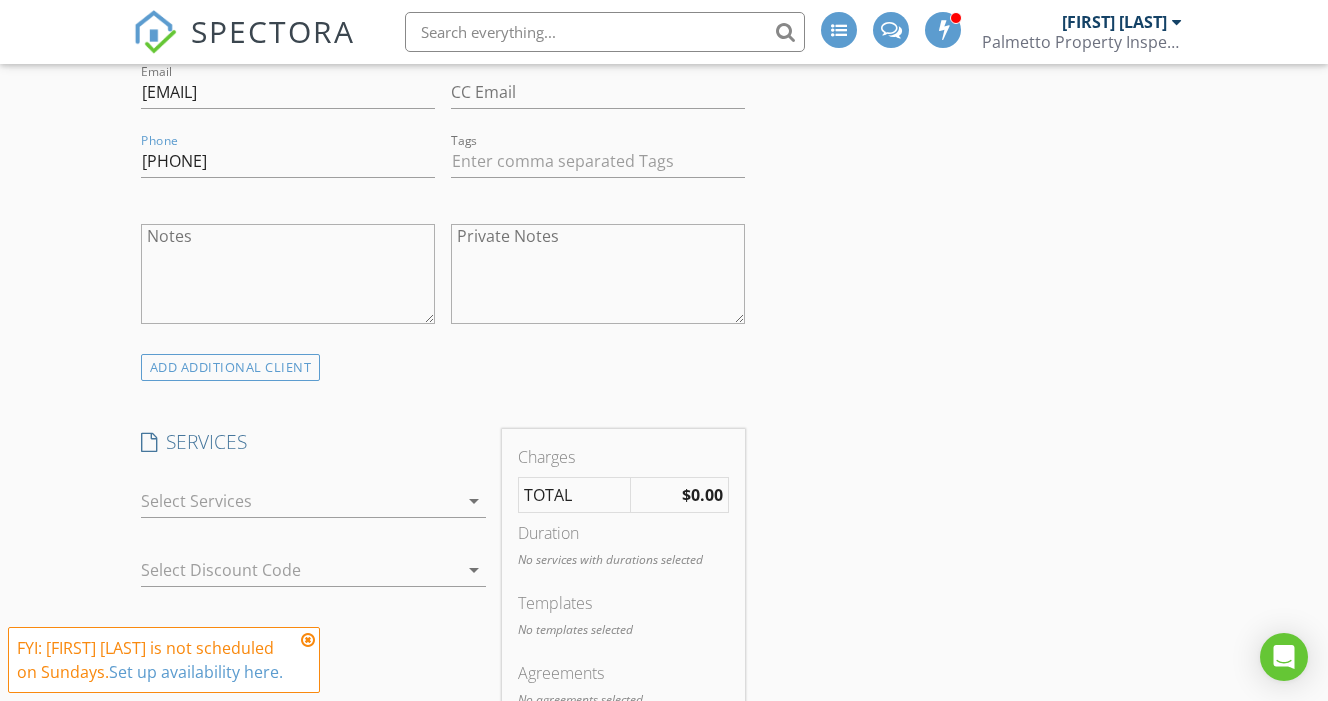 click at bounding box center (300, 501) 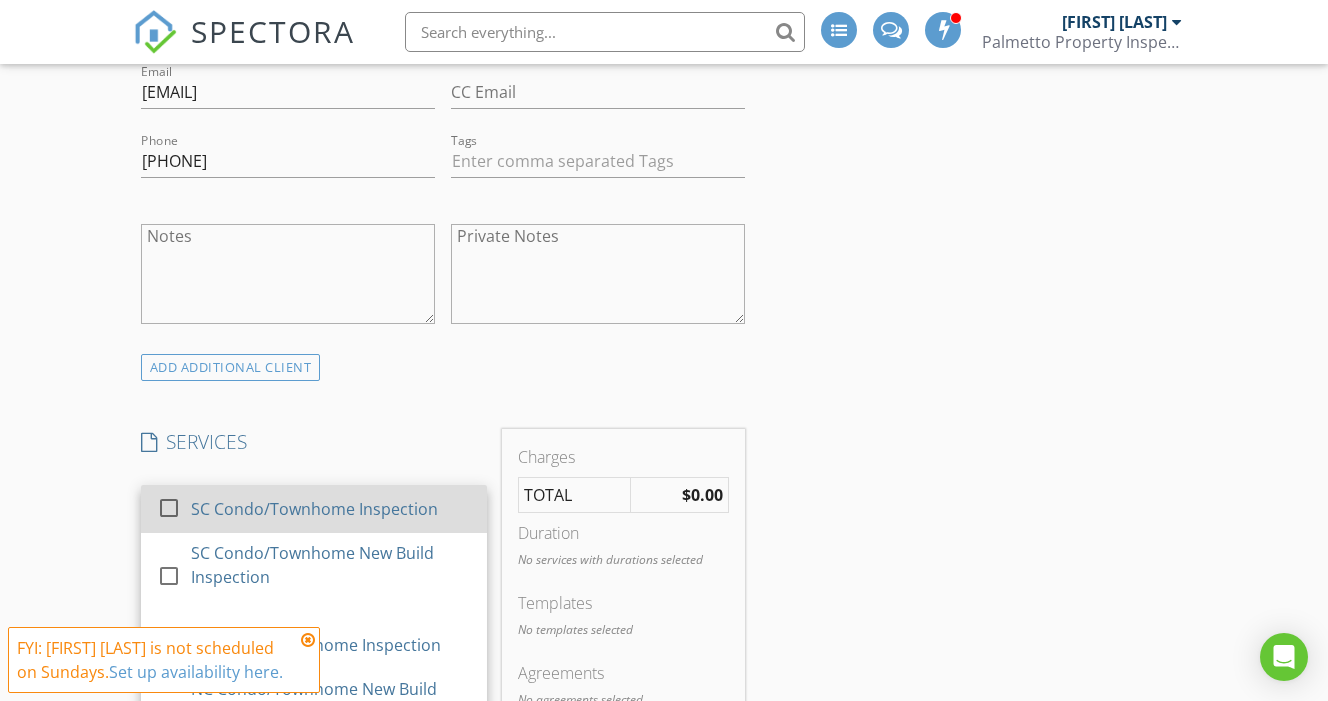 scroll, scrollTop: 229, scrollLeft: 0, axis: vertical 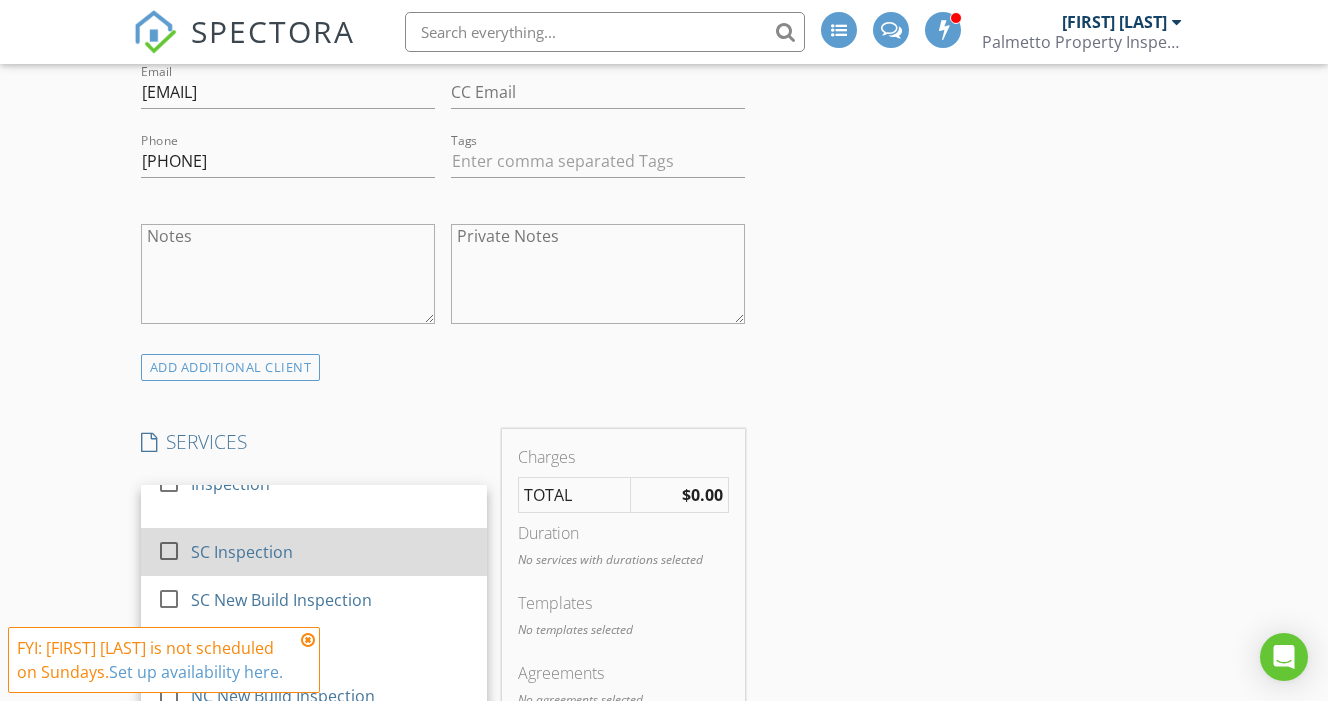 click at bounding box center [169, 551] 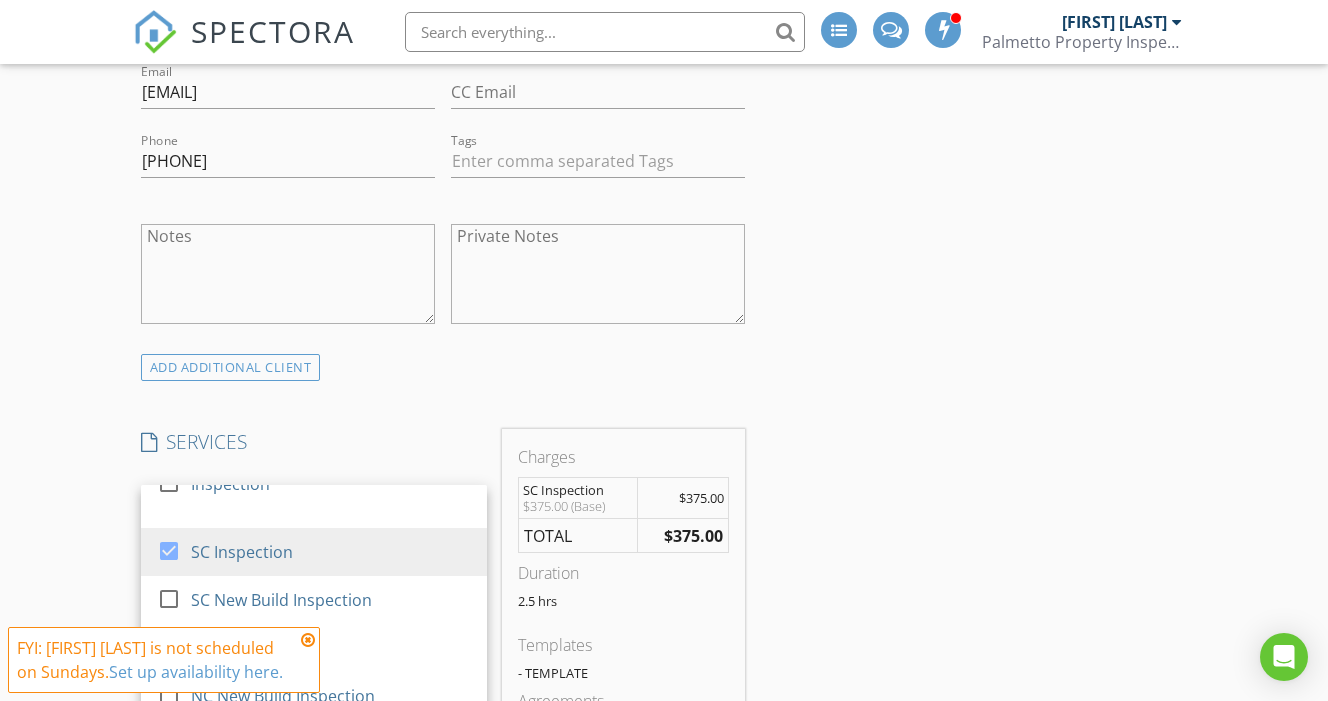 scroll, scrollTop: 986, scrollLeft: 0, axis: vertical 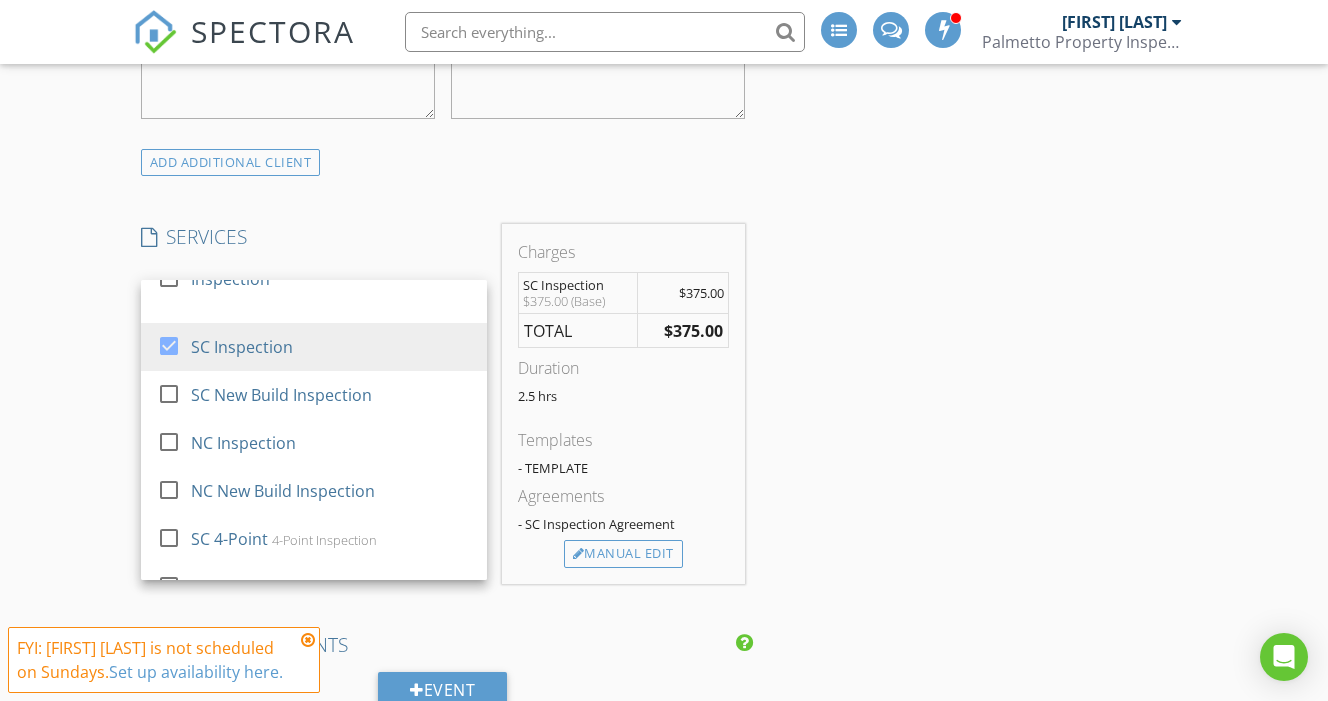 click on "INSPECTOR(S)
check_box   Rusty Richardson   PRIMARY   Rusty Richardson arrow_drop_down   check_box_outline_blank Rusty Richardson specifically requested
Date/Time
08/03/2025 9:00 AM
Location
Address Form       Can't find your address?   Click here.
client
check_box Enable Client CC email for this inspection   Client Search     check_box_outline_blank Client is a Company/Organization     First Name Chris   Last Name Weston   Email wesweston42@yahoo.com   CC Email   Phone 727-459-1625         Tags         Notes   Private Notes
ADD ADDITIONAL client
SERVICES
check_box_outline_blank   SC Condo/Townhome Inspection   check_box_outline_blank   SC Condo/Townhome New Build Inspection   check_box_outline_blank   NC Condo/Townhome Inspection   check_box_outline_blank     check_box" at bounding box center [664, 894] 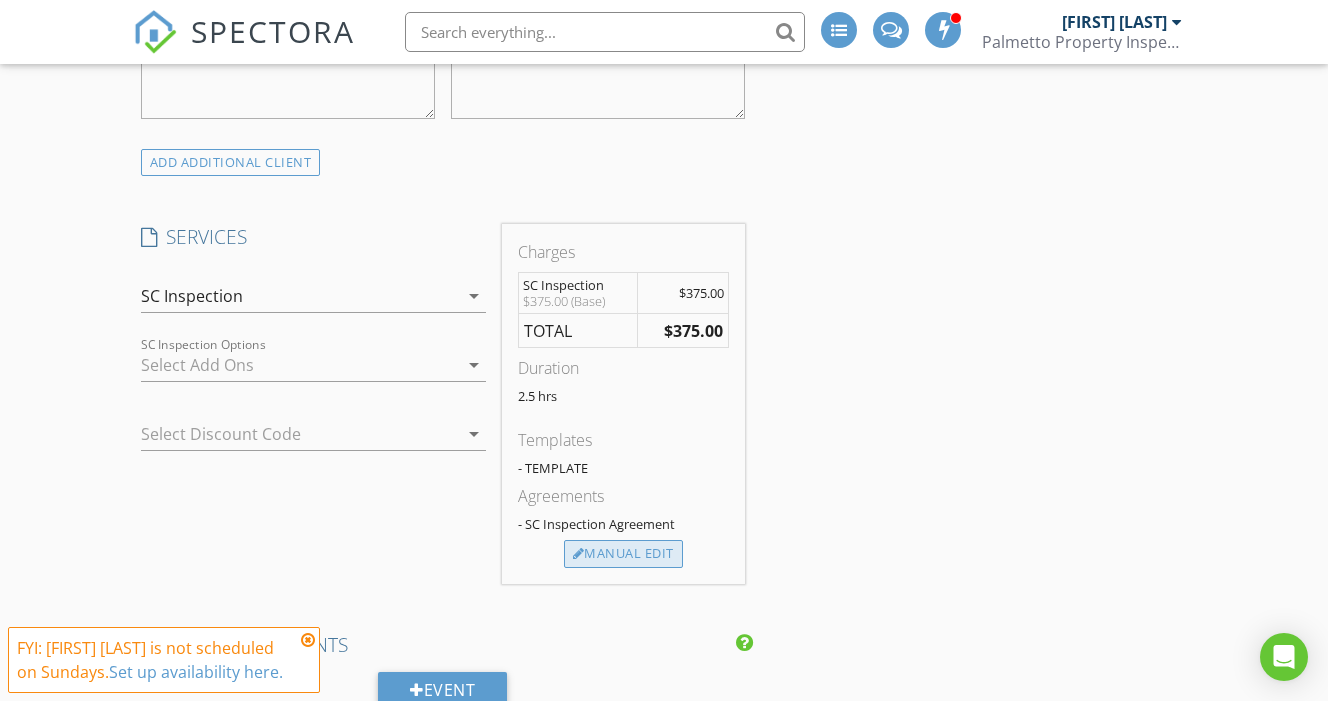 click on "Manual Edit" at bounding box center (623, 554) 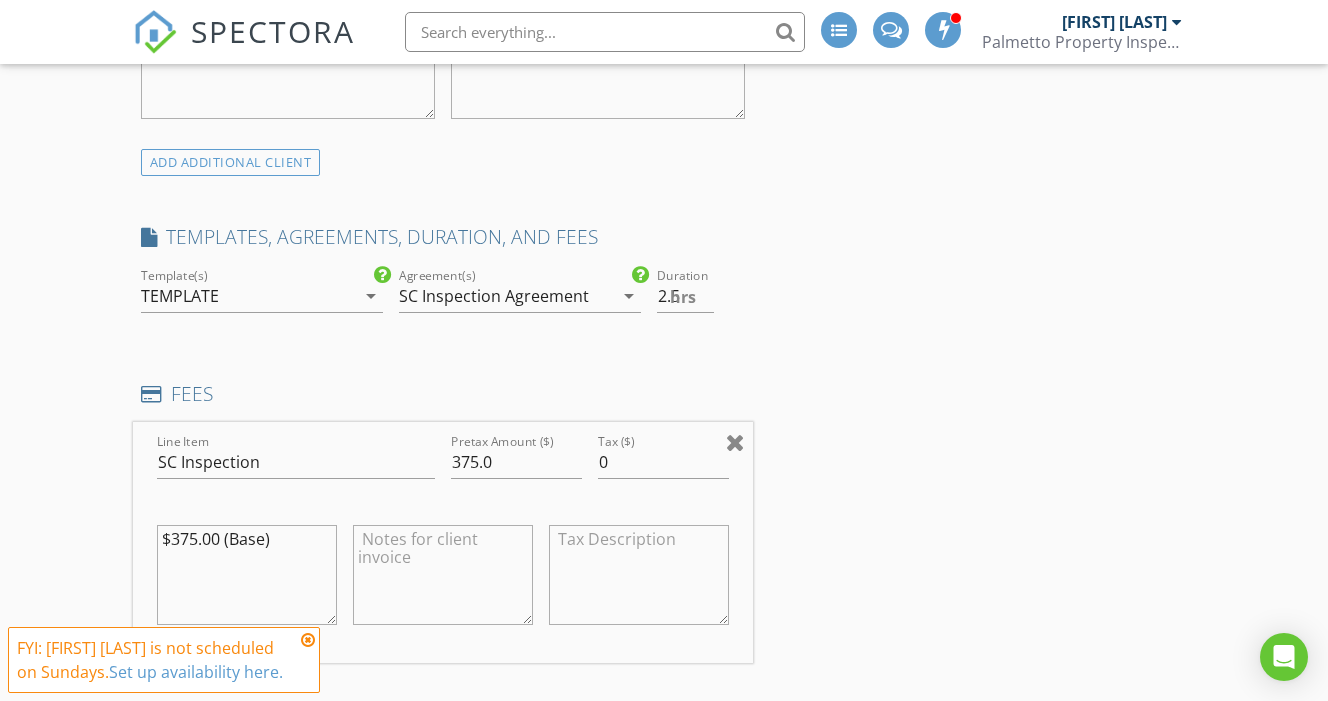 click at bounding box center (735, 442) 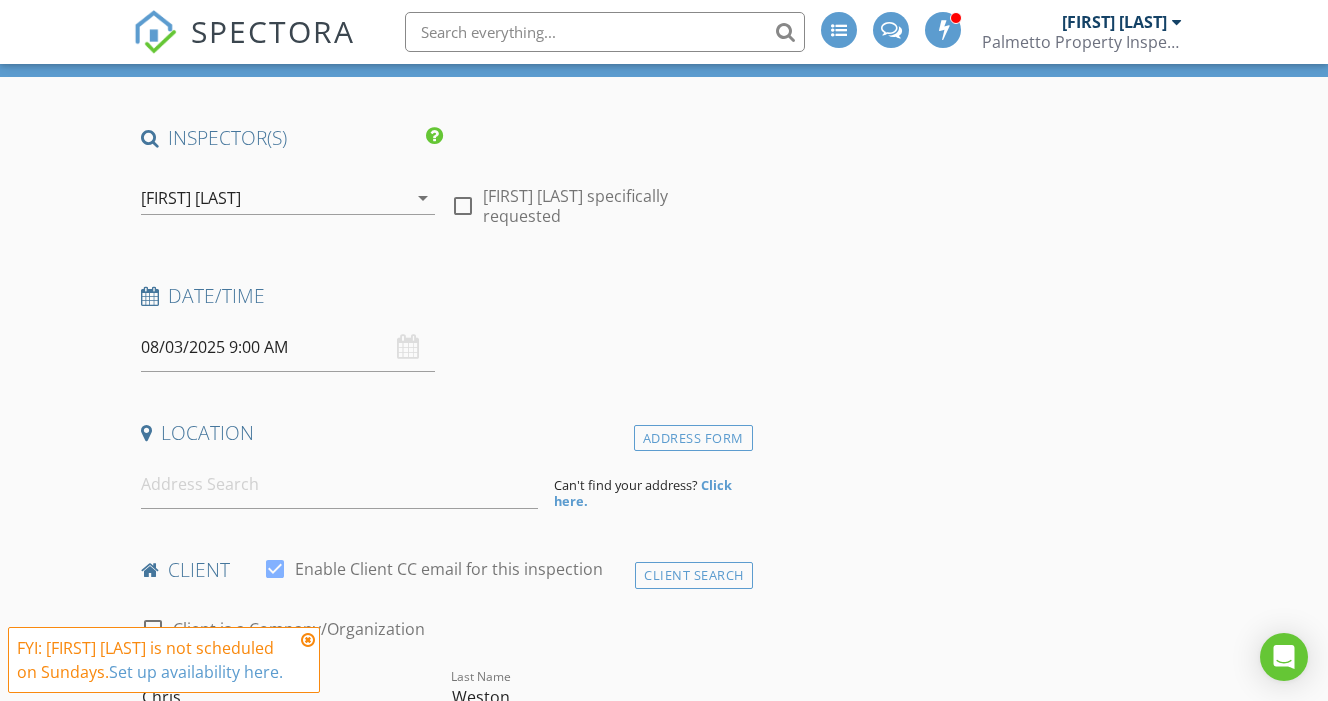 scroll, scrollTop: 91, scrollLeft: 0, axis: vertical 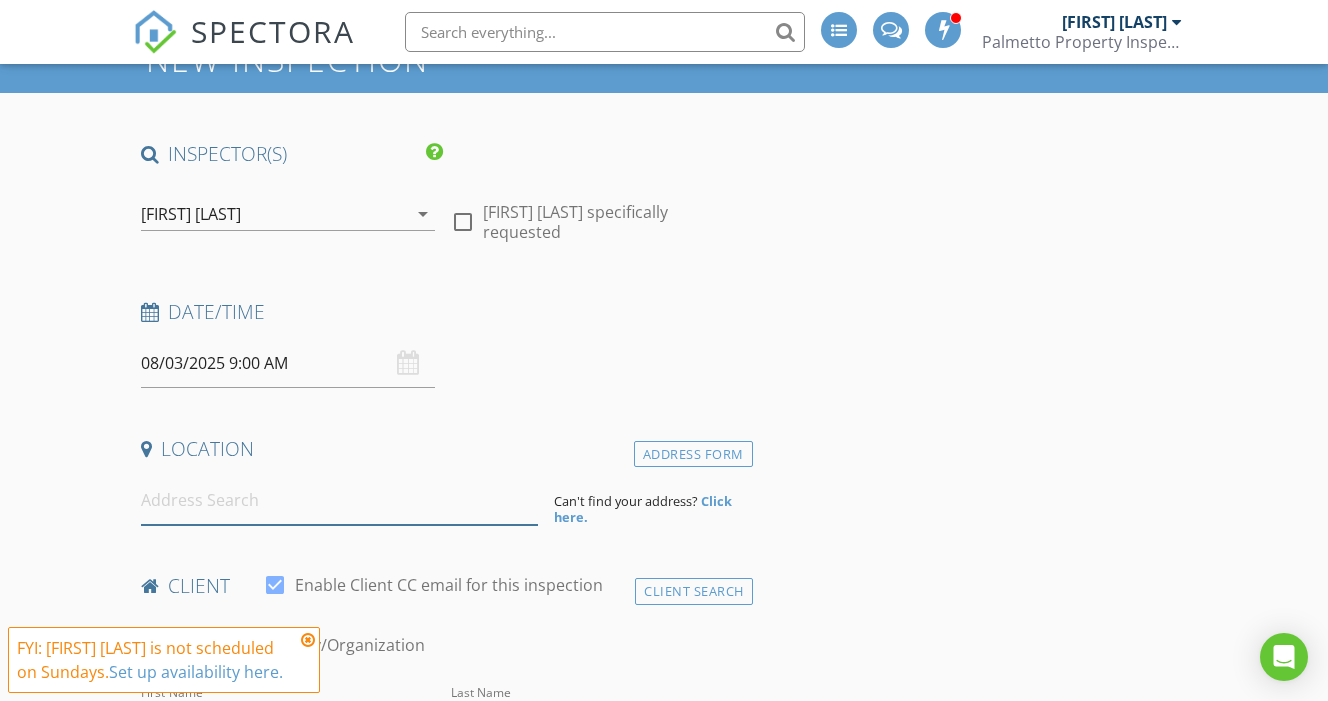 click at bounding box center (339, 500) 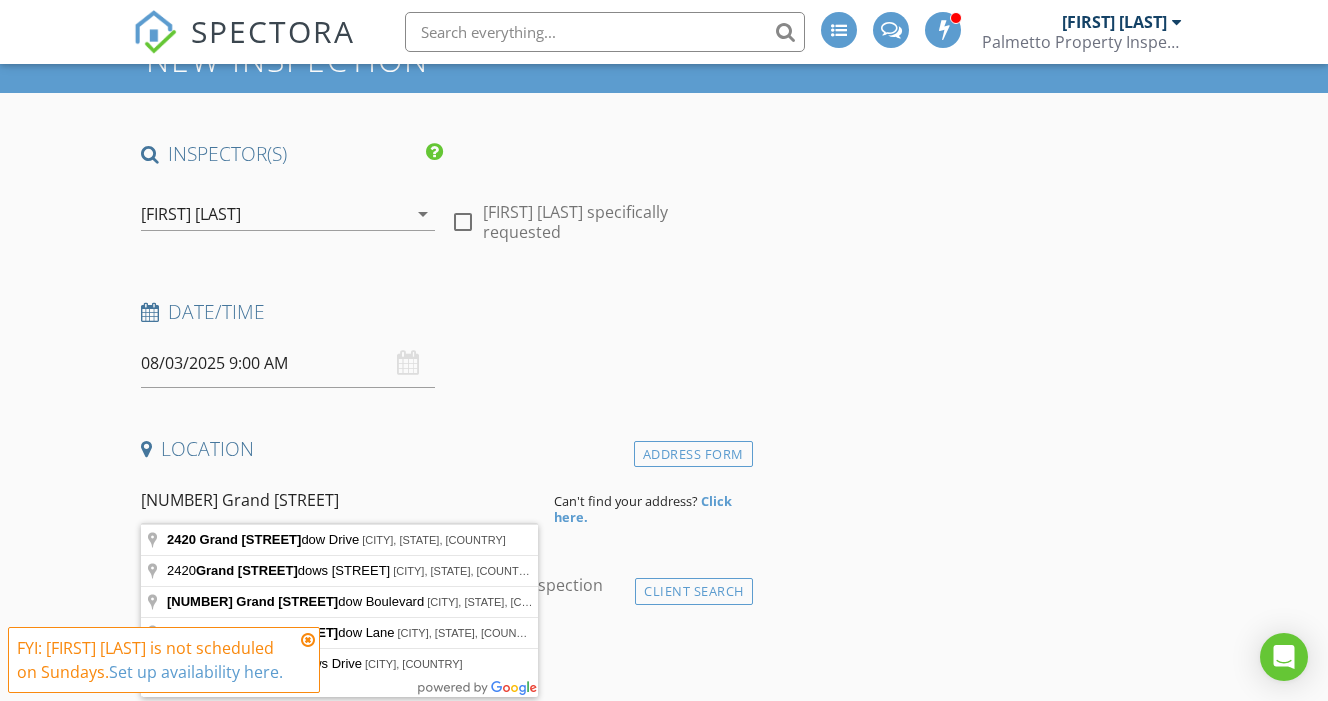 type on "2420 Grand Meadow Drive, Longs, SC, USA" 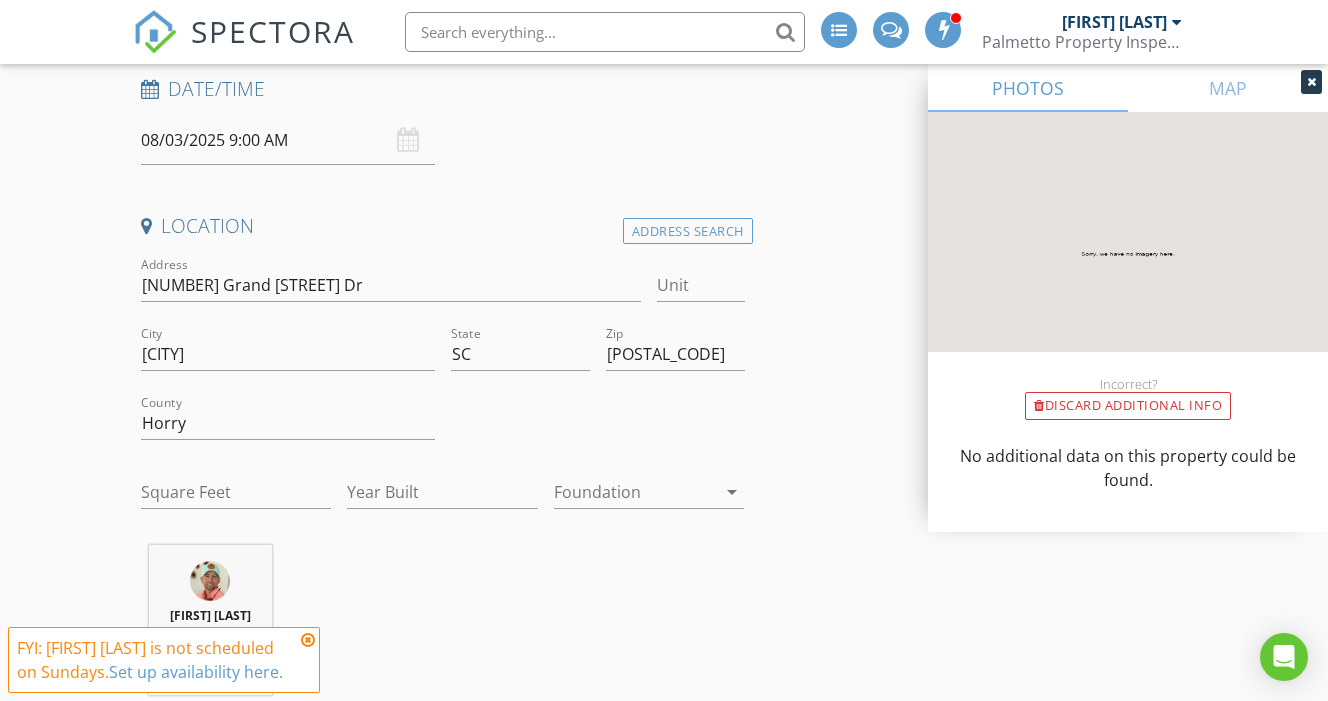 scroll, scrollTop: 313, scrollLeft: 0, axis: vertical 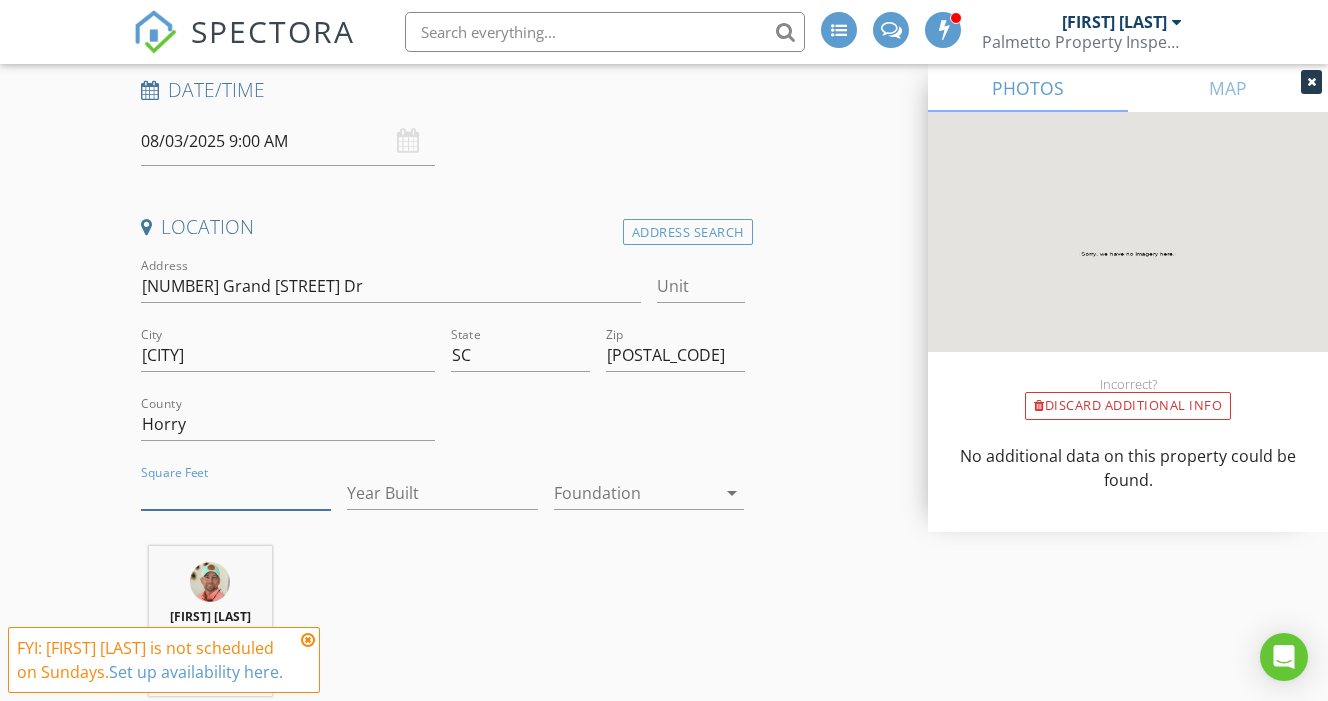 click on "Square Feet" at bounding box center (236, 493) 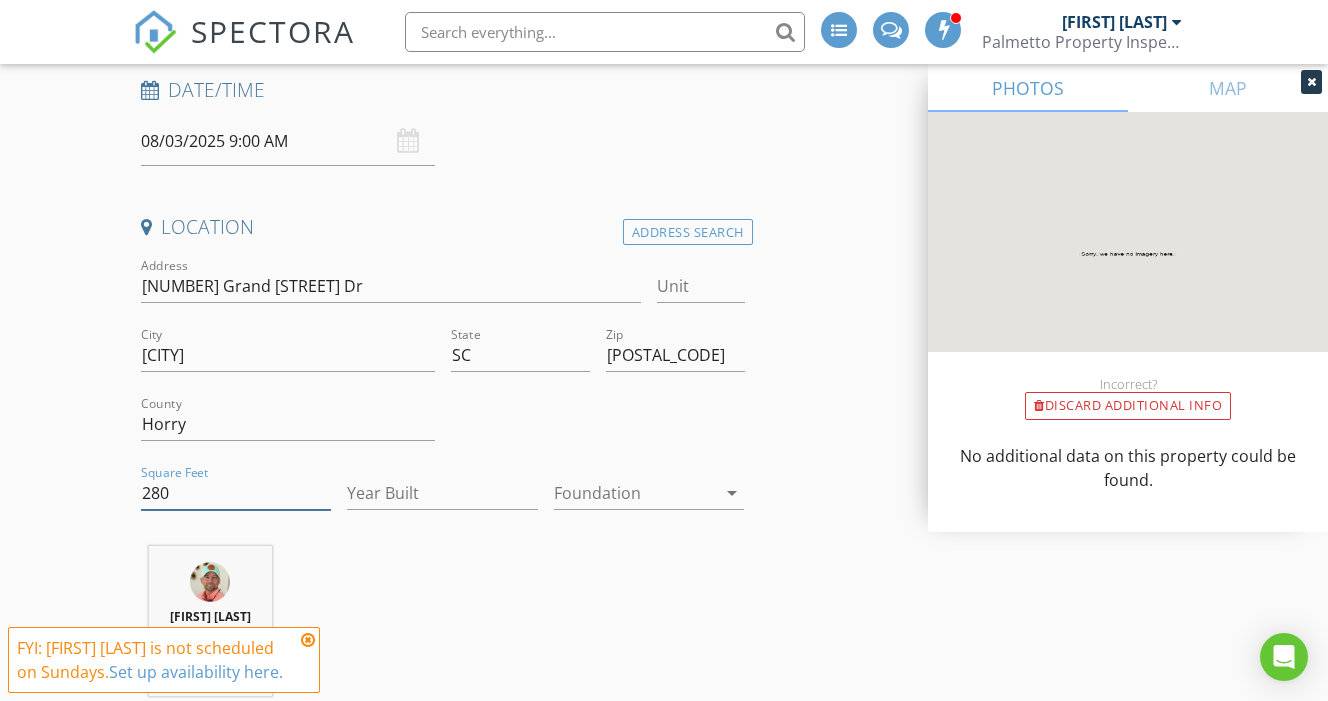 type on "2800" 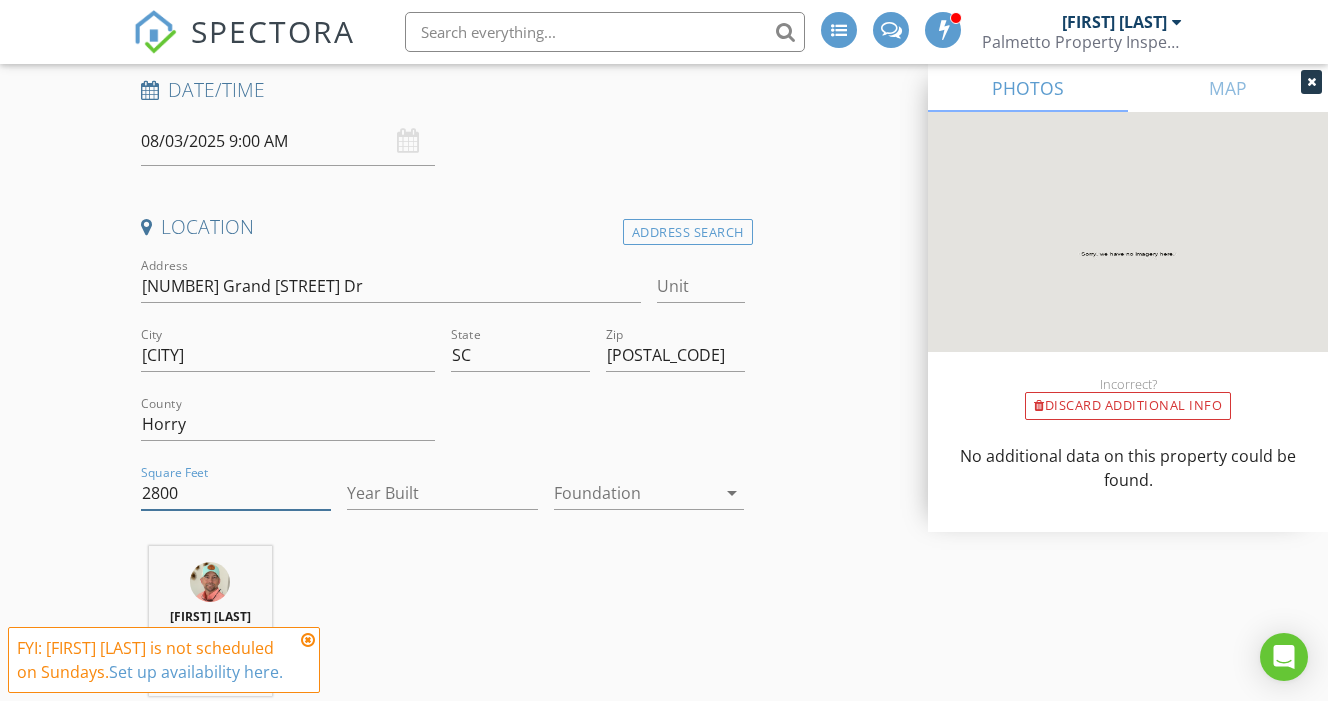 type on "3.5" 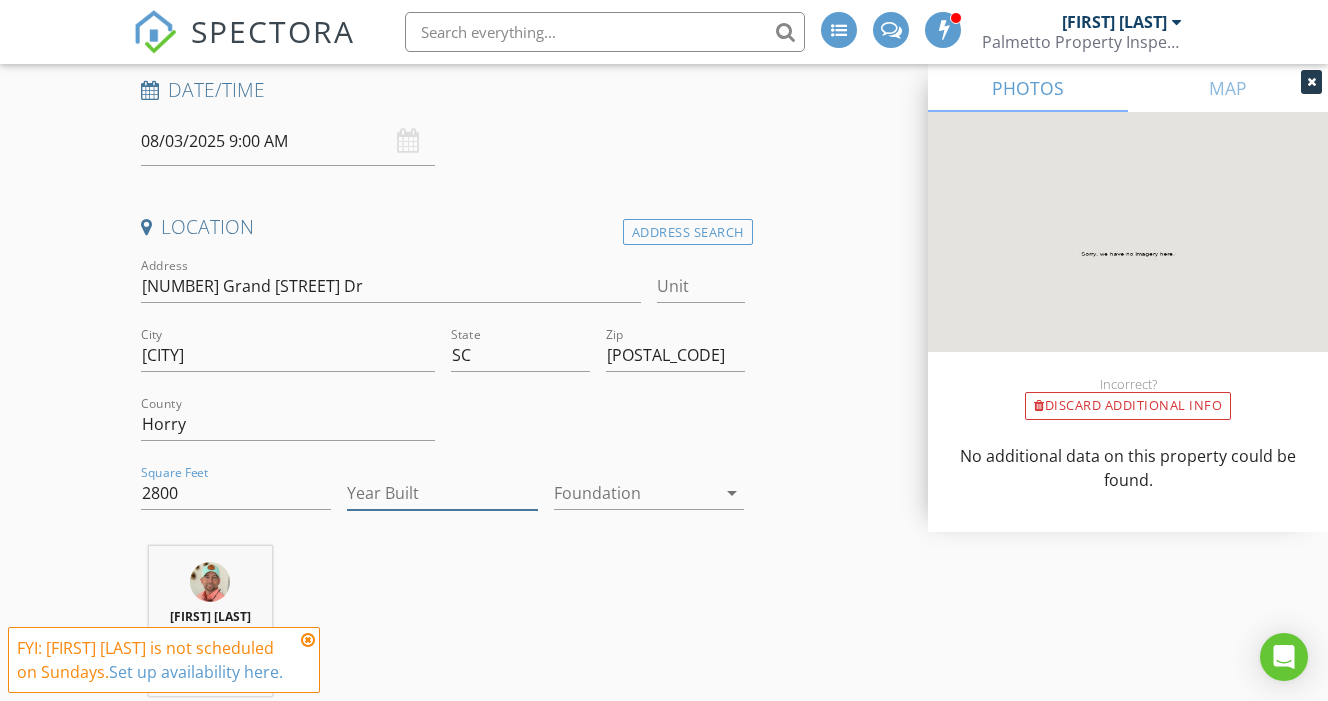 click on "Year Built" at bounding box center [442, 493] 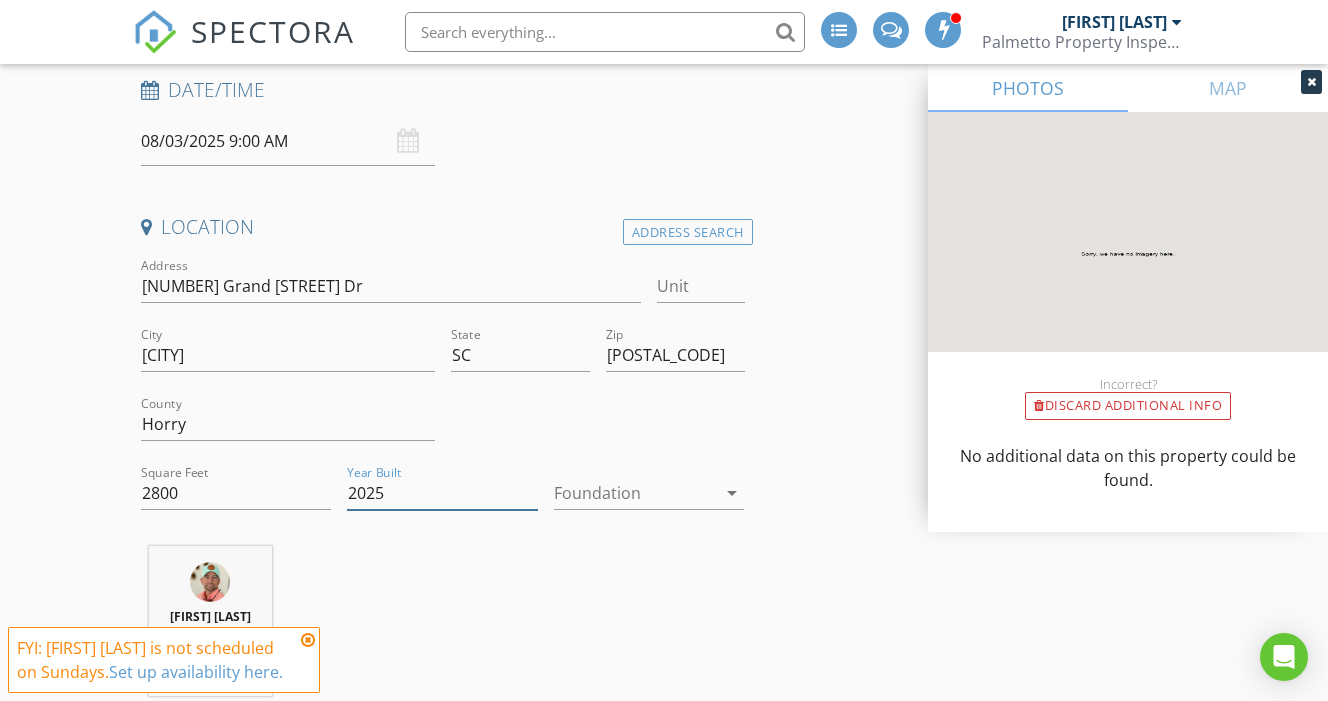 type on "2025" 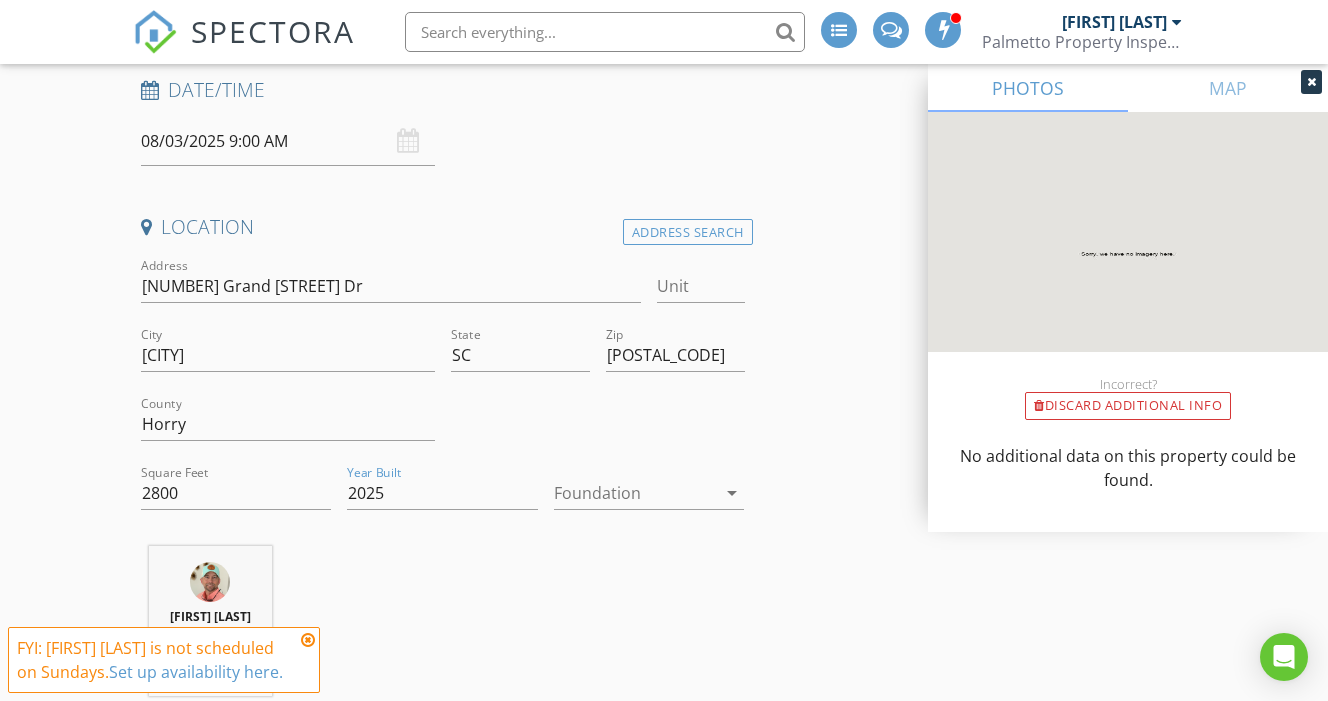 click at bounding box center (635, 493) 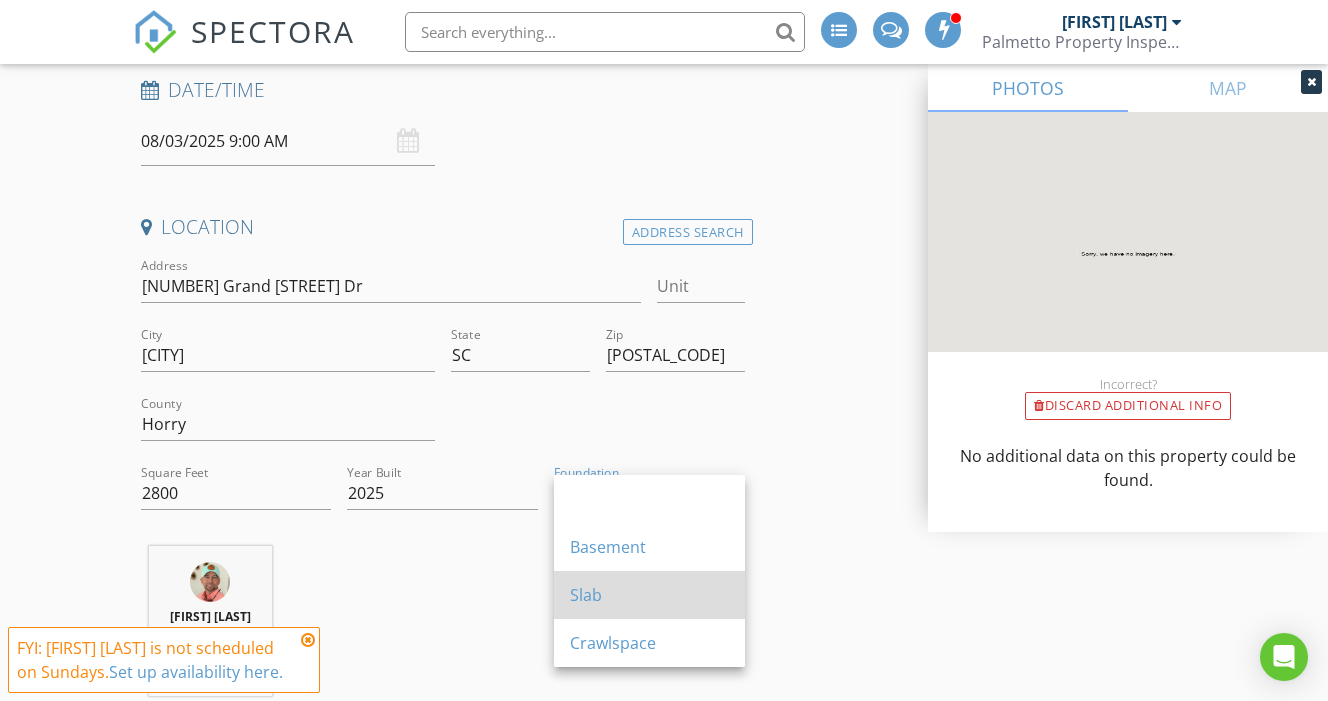 click on "Slab" at bounding box center [649, 595] 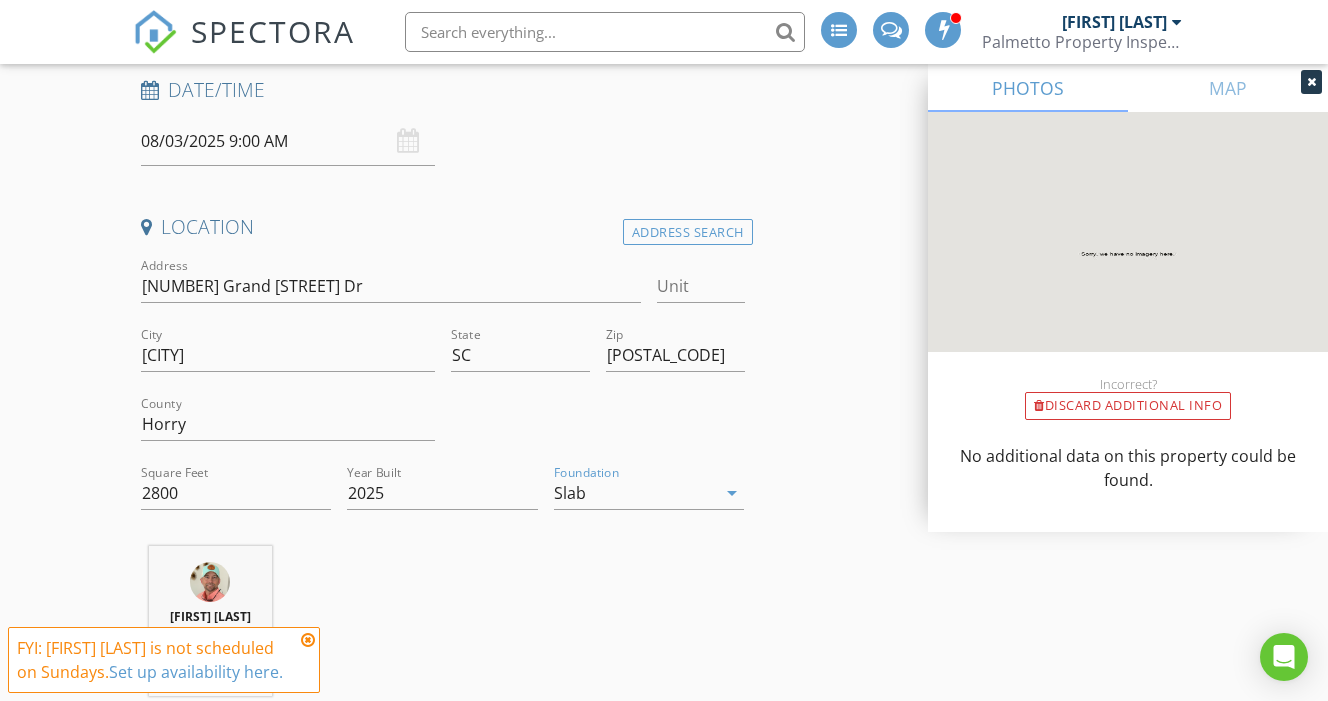 click at bounding box center (308, 640) 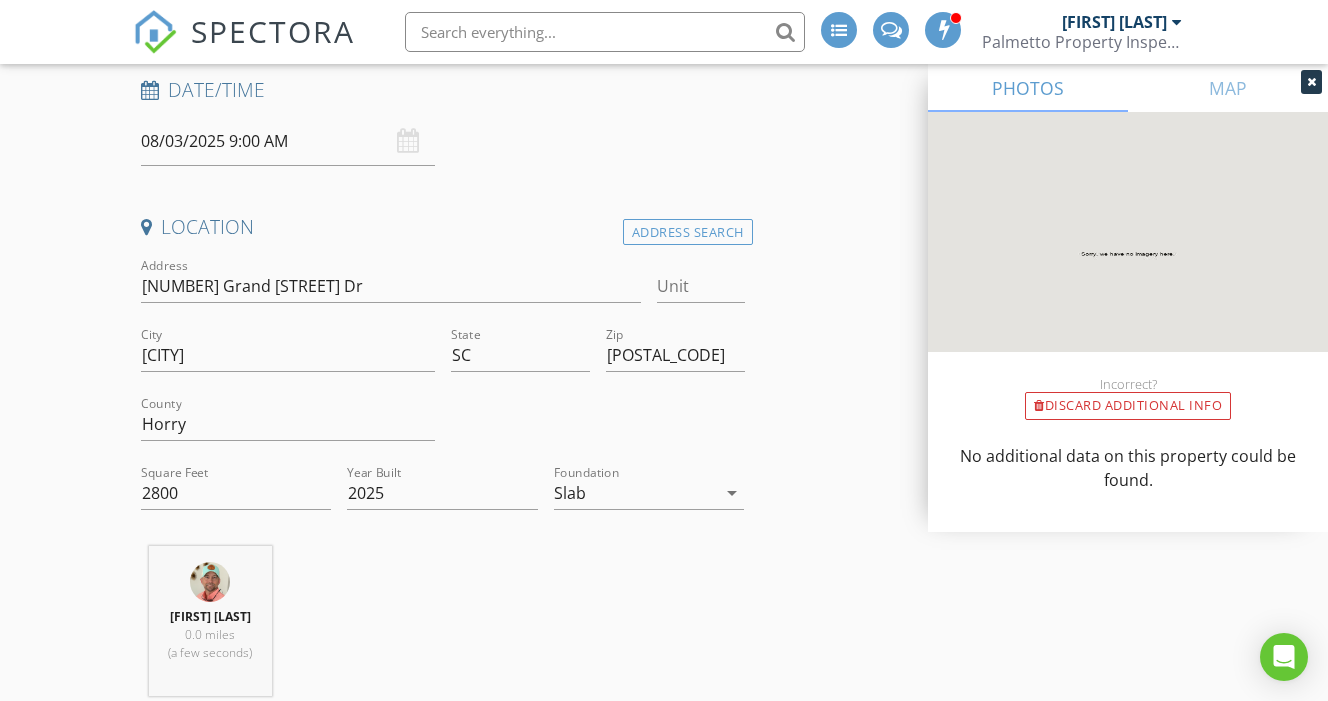click at bounding box center [1311, 82] 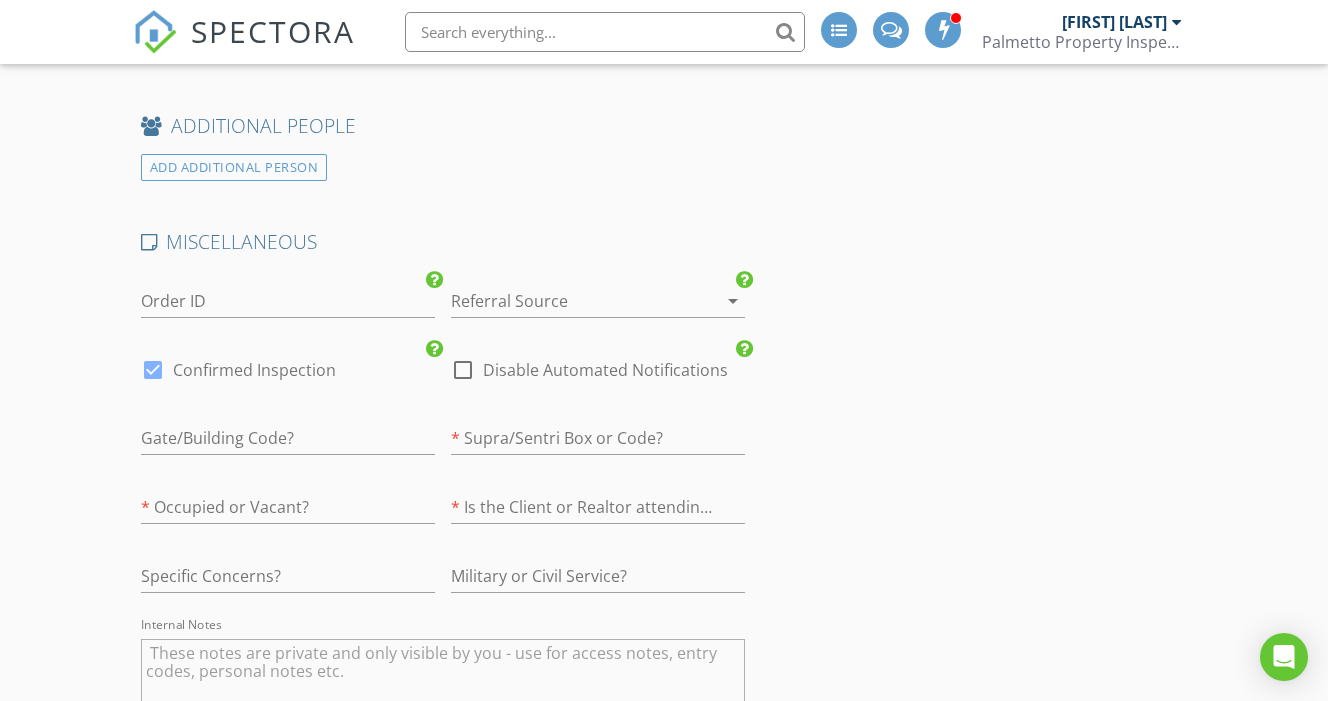 scroll, scrollTop: 2704, scrollLeft: 0, axis: vertical 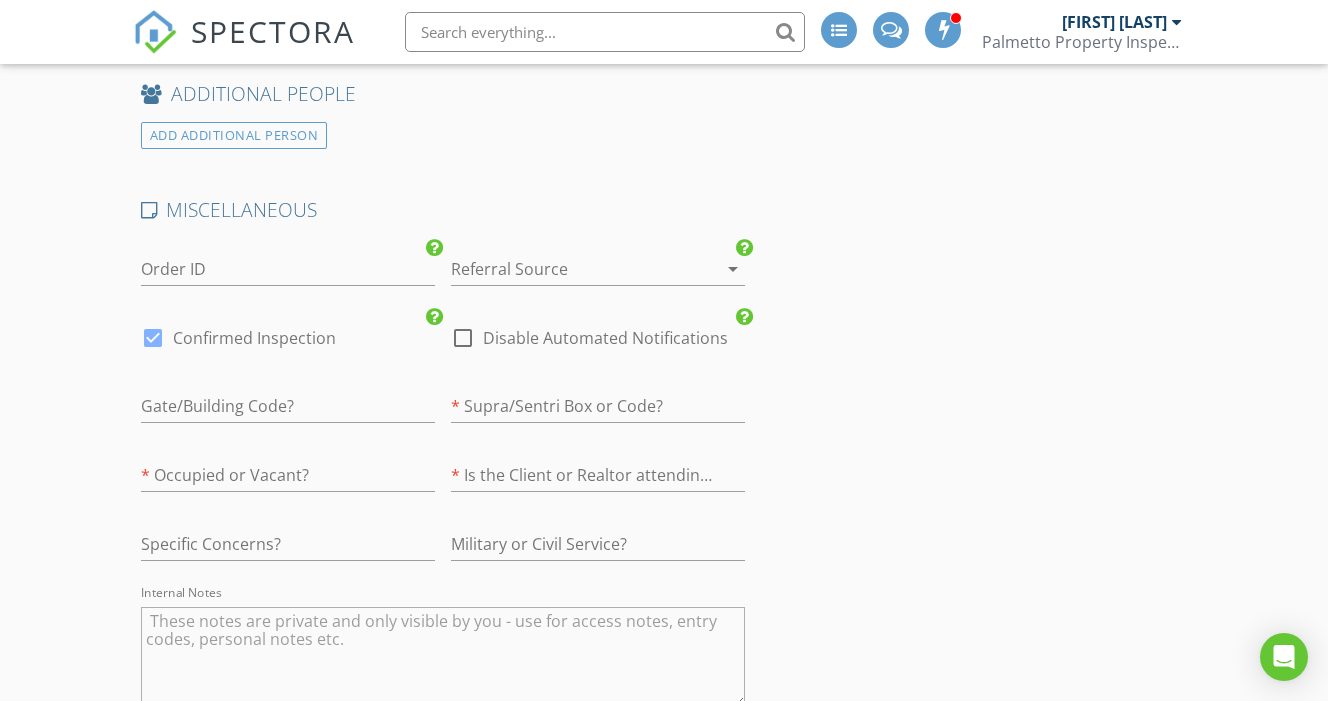 click at bounding box center (570, 269) 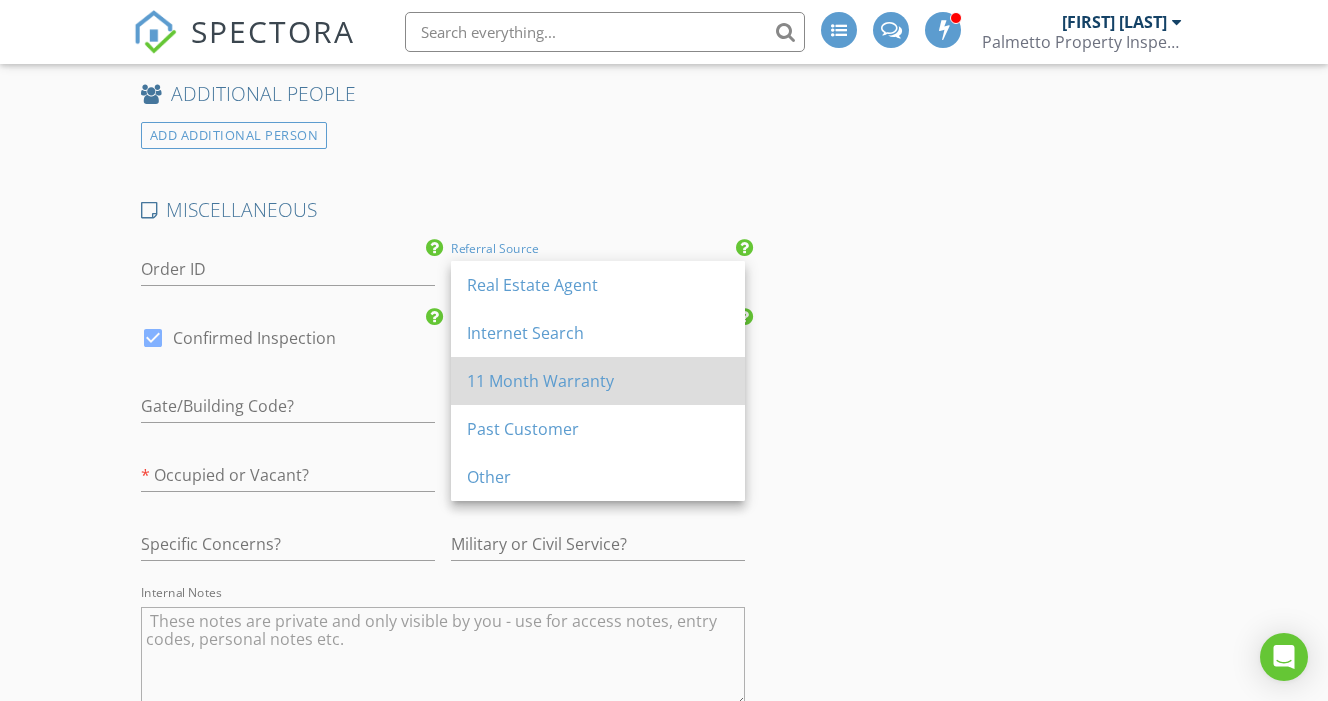 click on "11 Month Warranty" at bounding box center [598, 381] 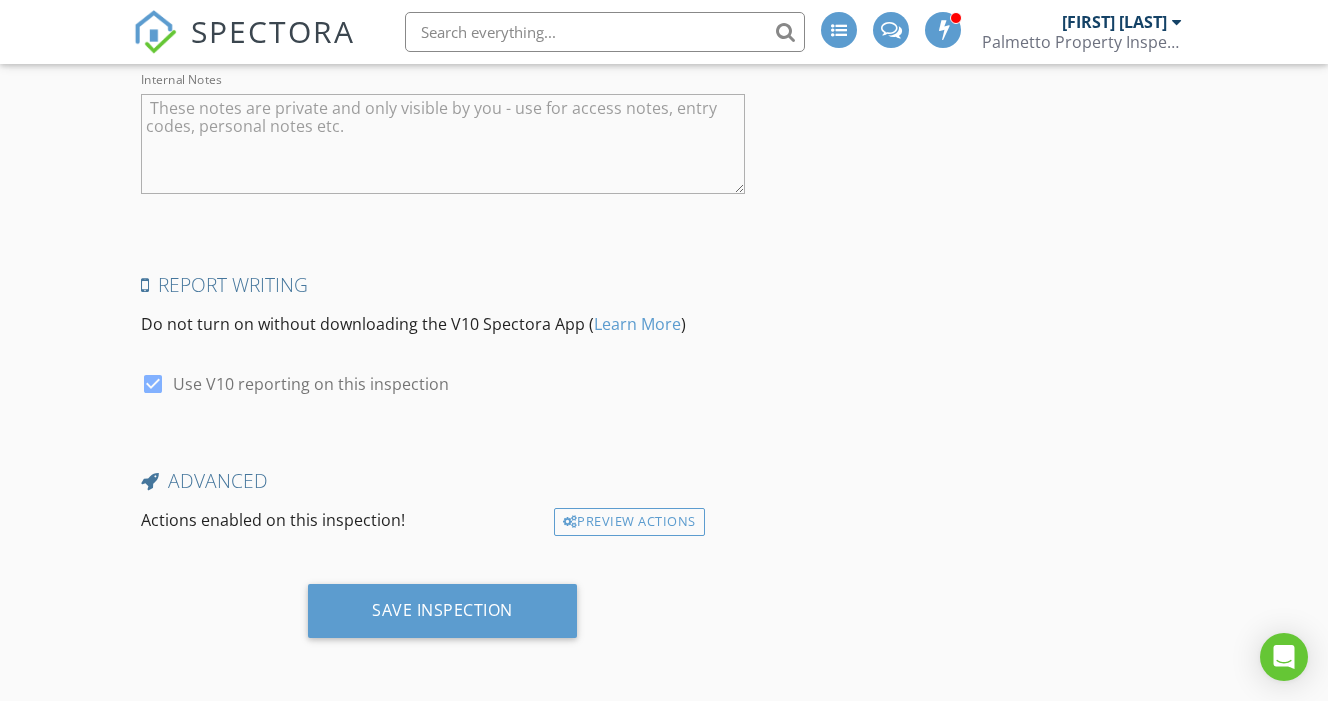 scroll, scrollTop: 3223, scrollLeft: 0, axis: vertical 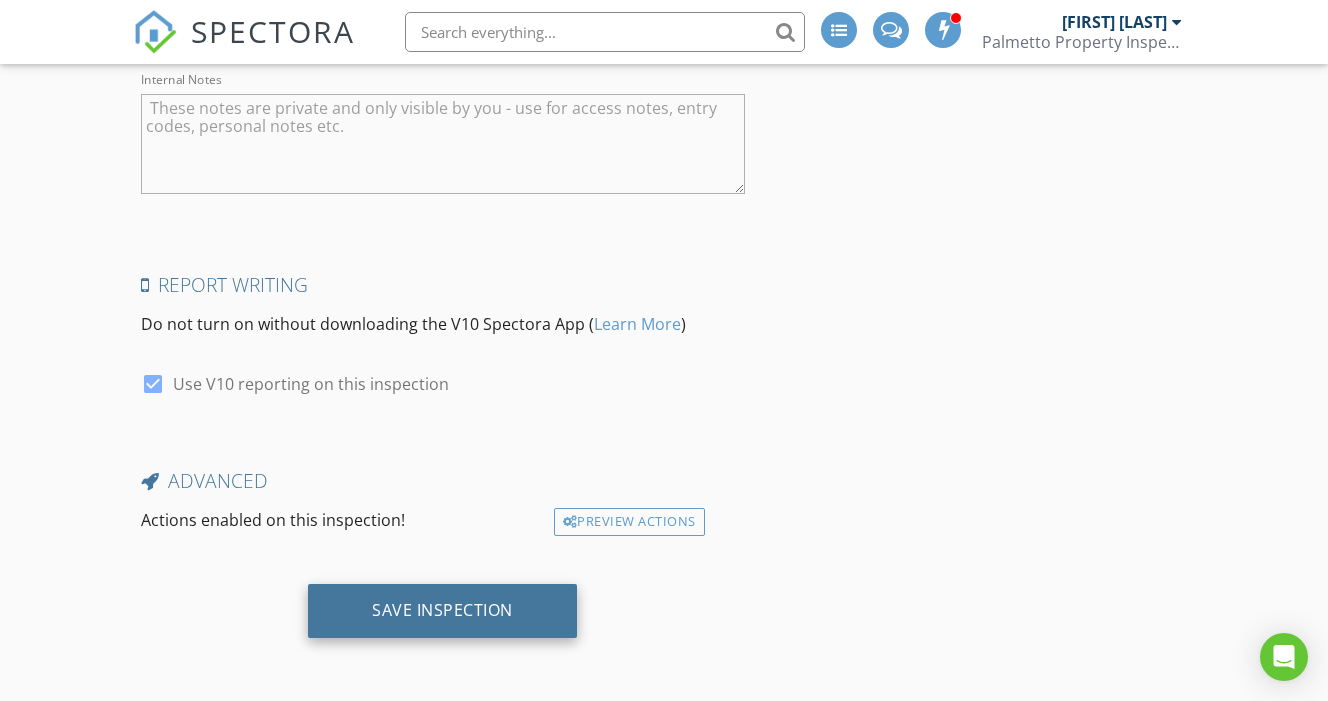 click on "Save Inspection" at bounding box center [442, 610] 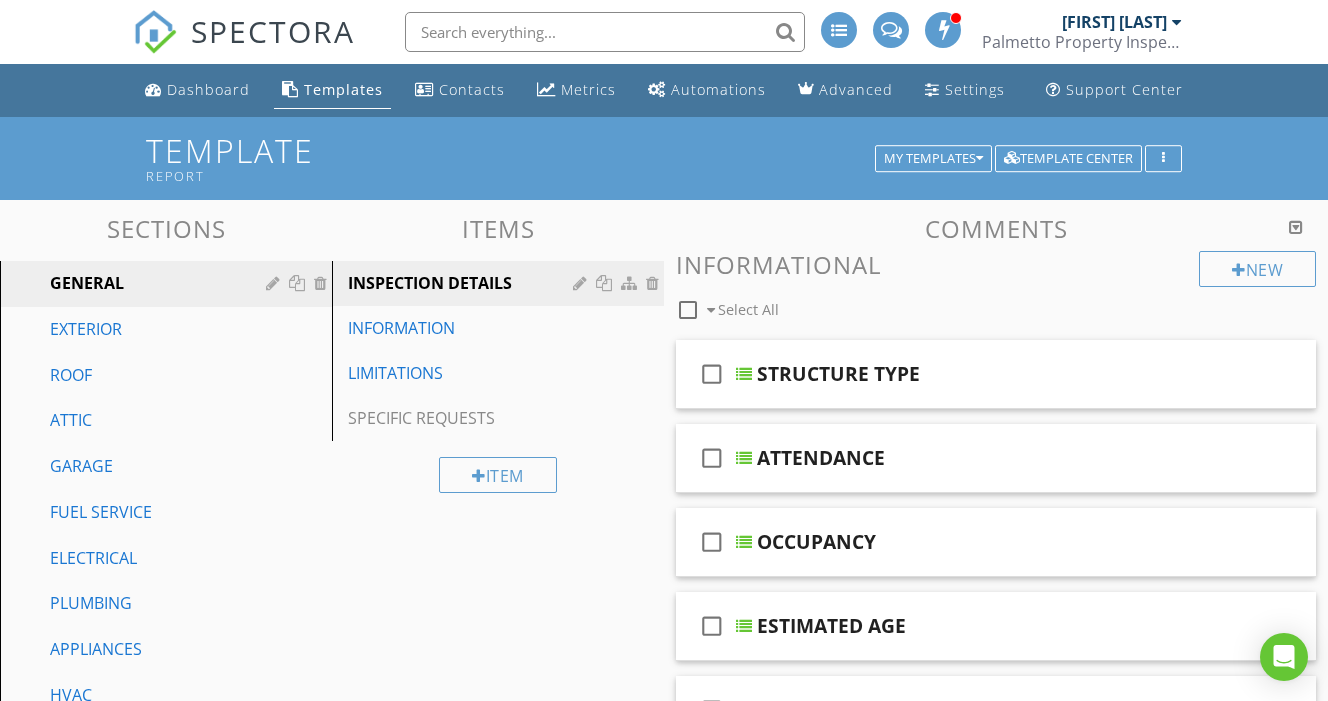 scroll, scrollTop: 0, scrollLeft: 0, axis: both 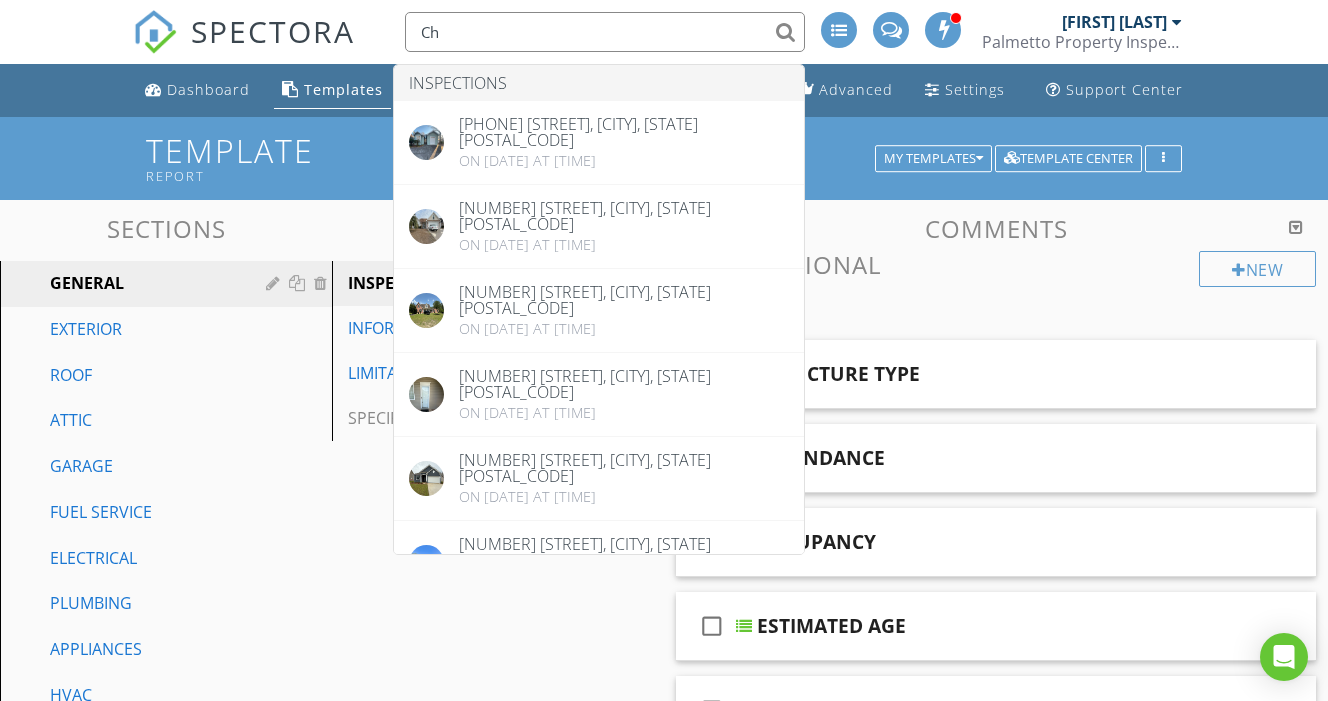 type on "C" 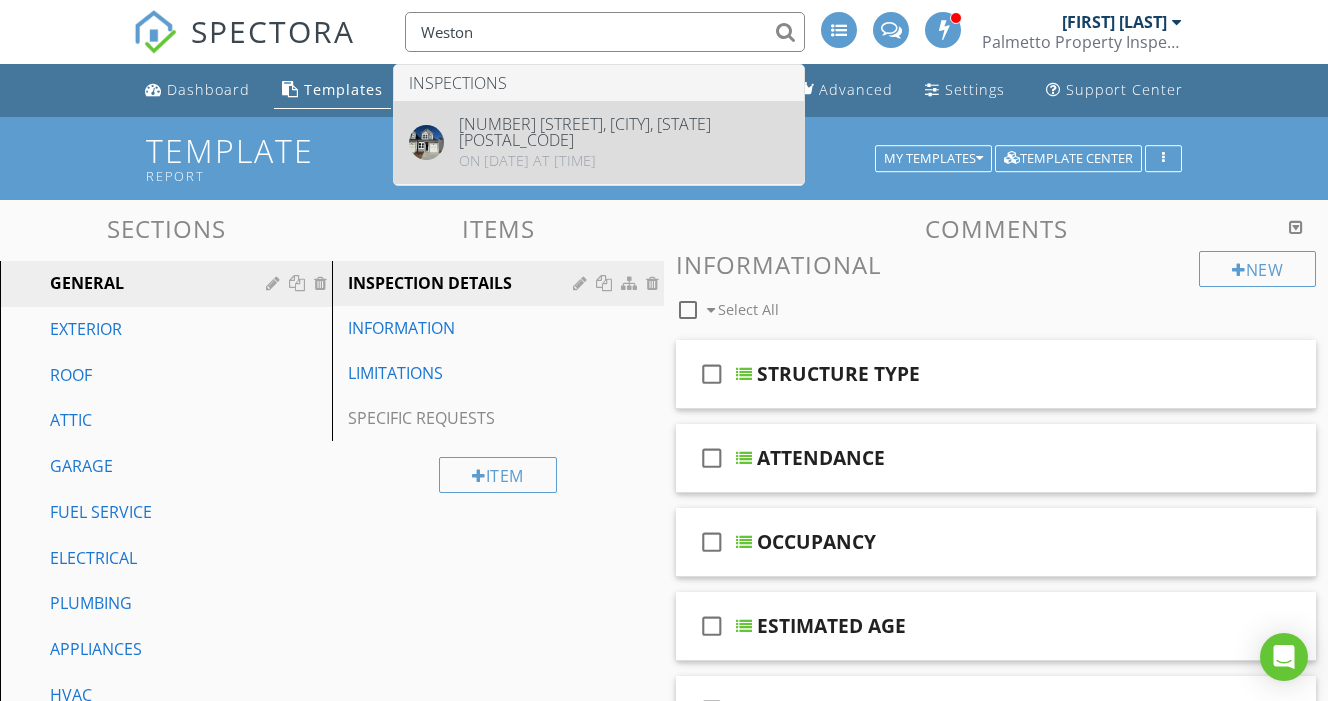 type on "Weston" 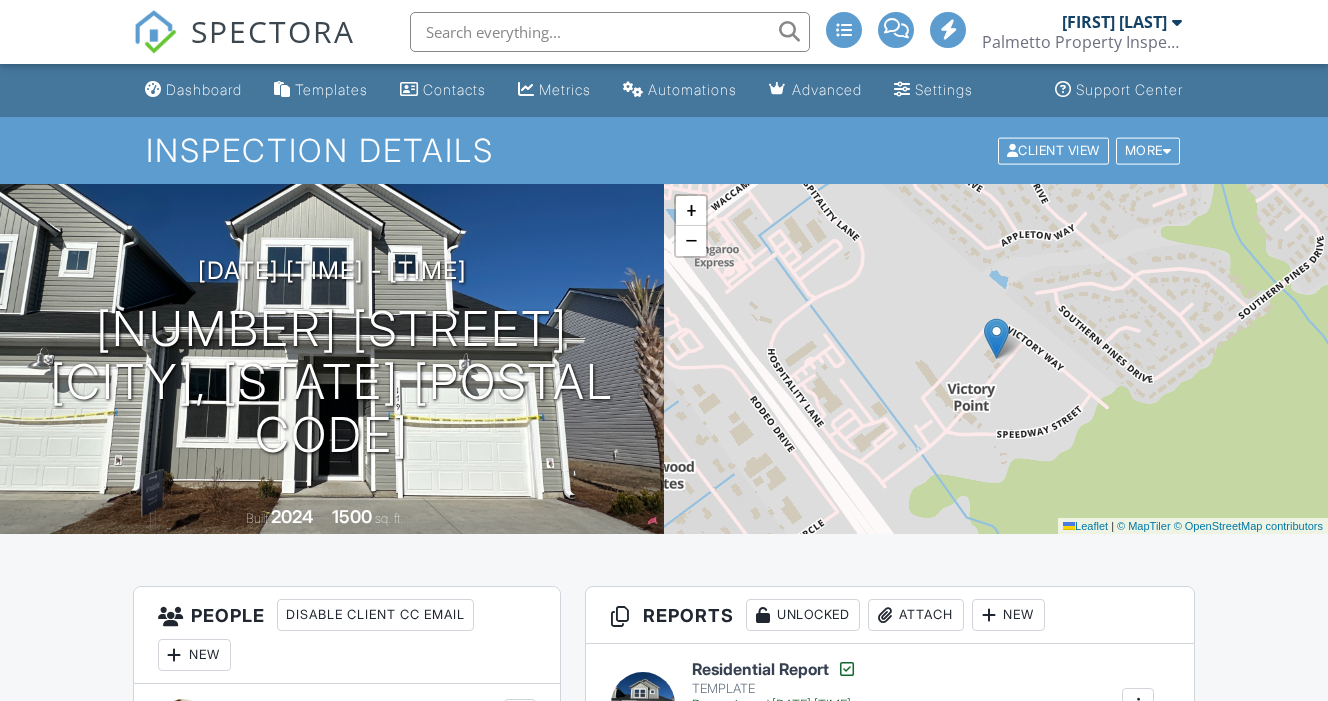 scroll, scrollTop: 0, scrollLeft: 0, axis: both 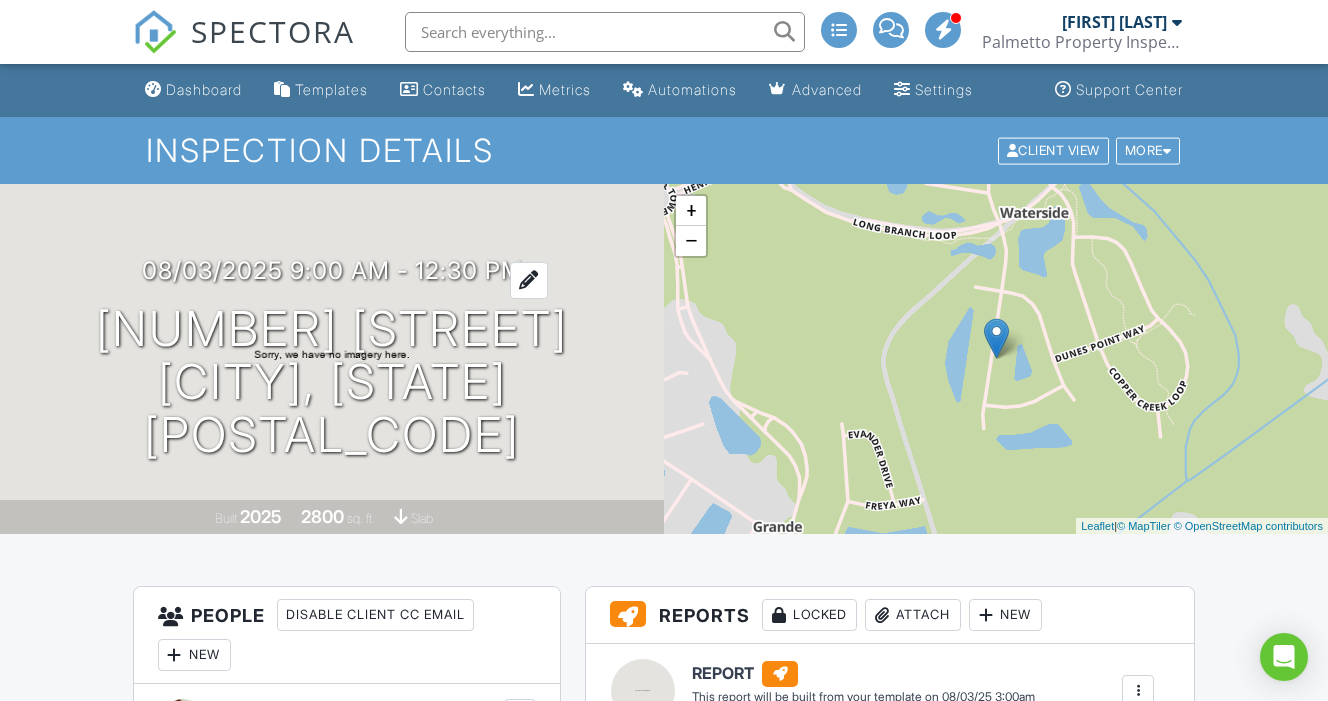 click on "08/03/2025  9:00 am
- 12:30 pm" at bounding box center [332, 270] 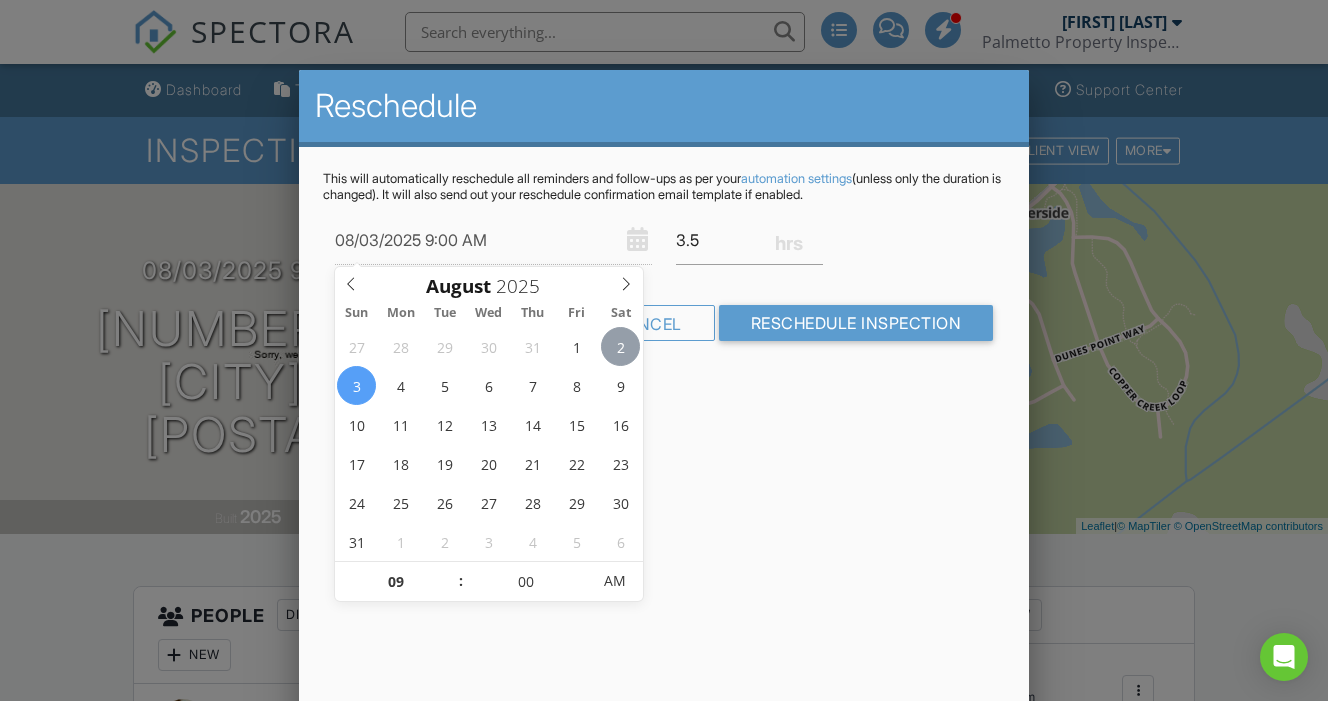 scroll, scrollTop: 0, scrollLeft: 0, axis: both 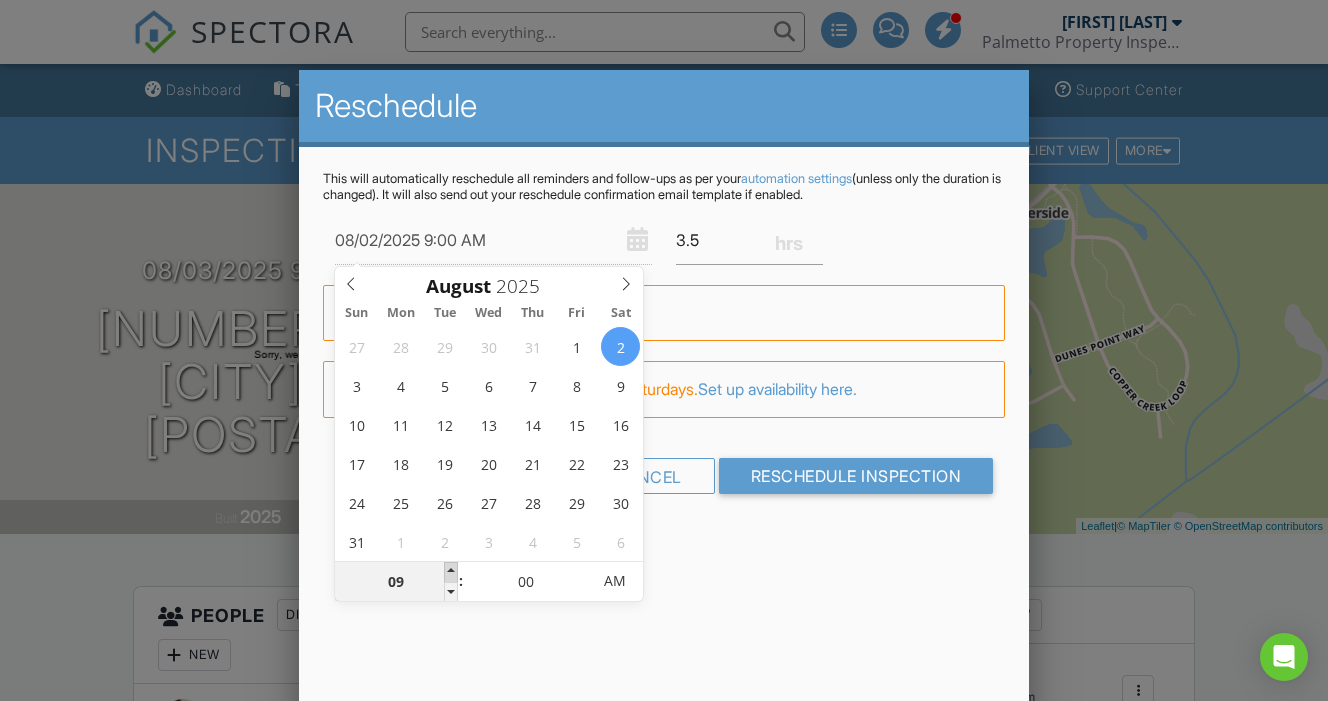 type on "08/02/2025 10:00 AM" 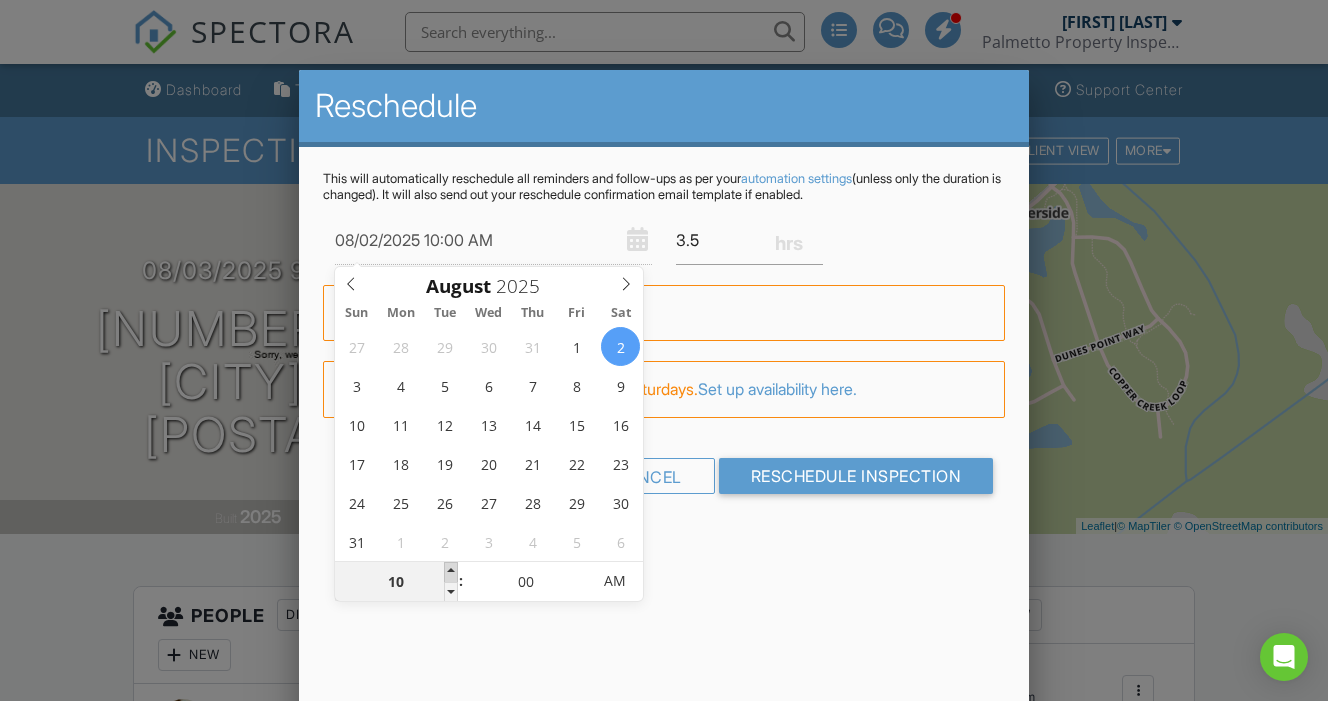 click at bounding box center [451, 572] 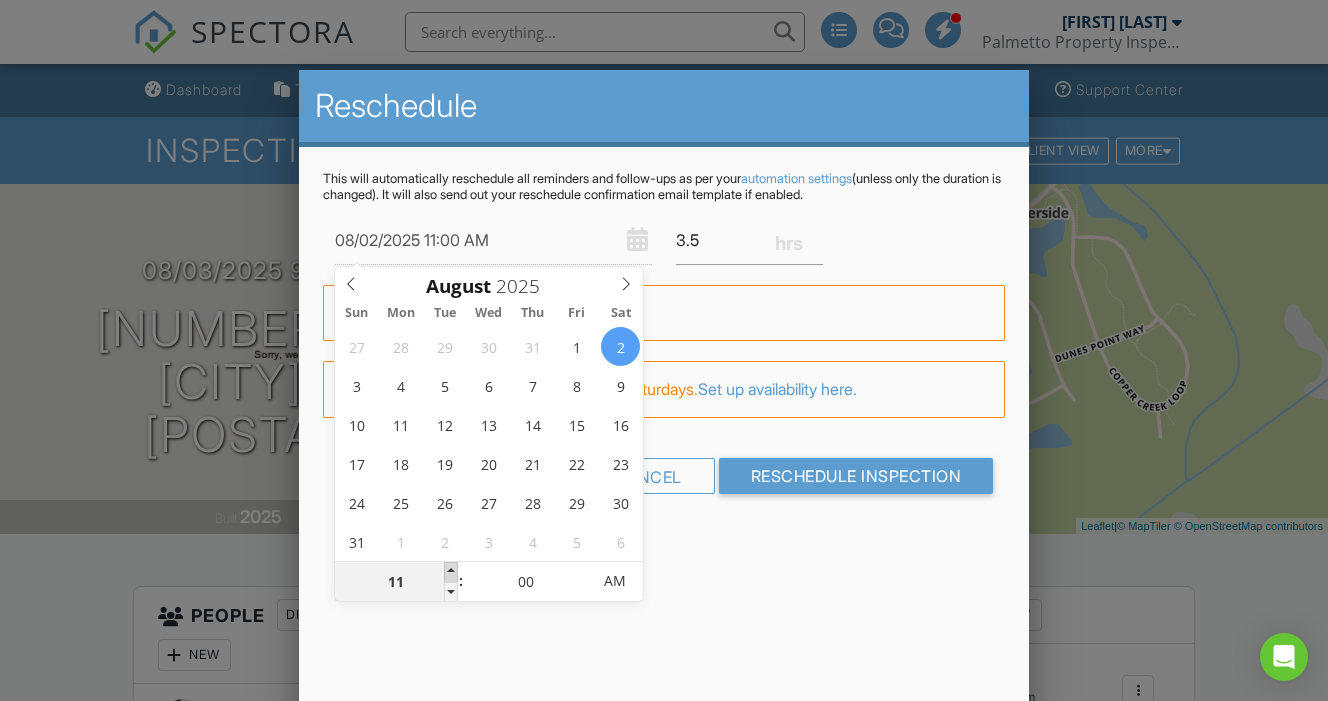 click at bounding box center (451, 572) 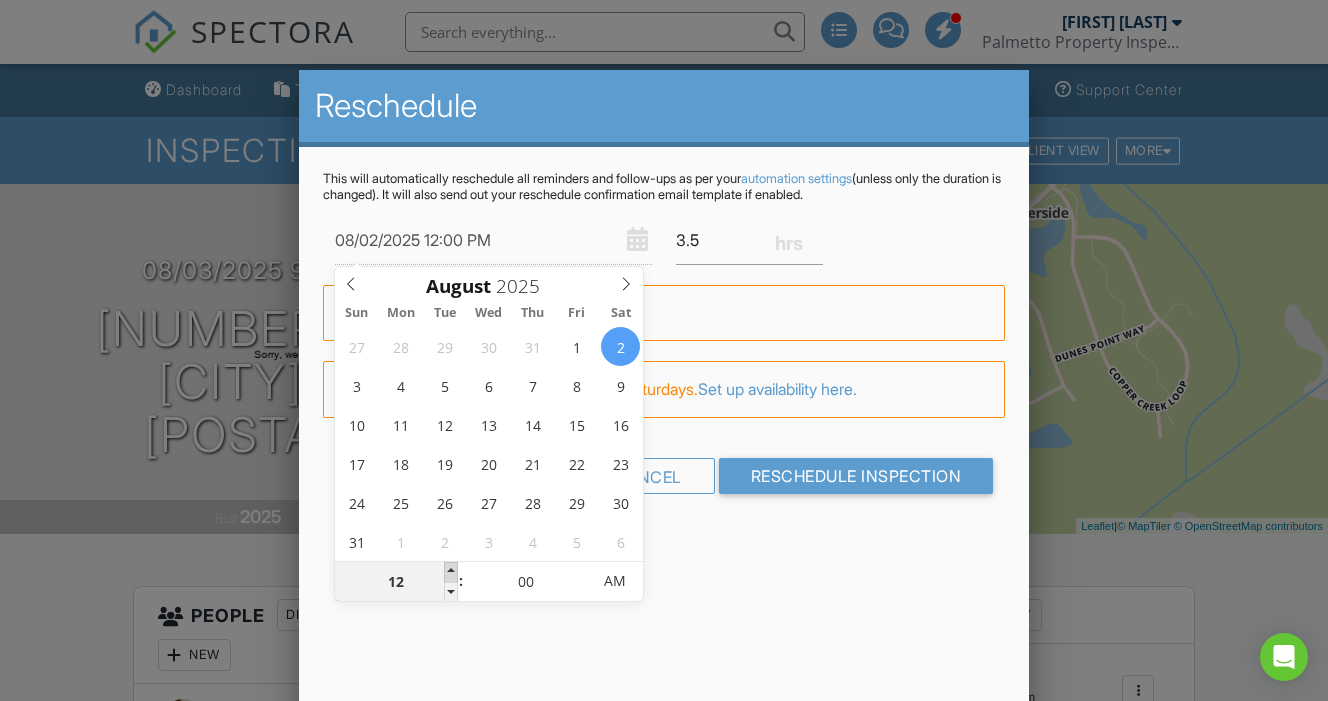 click at bounding box center [451, 572] 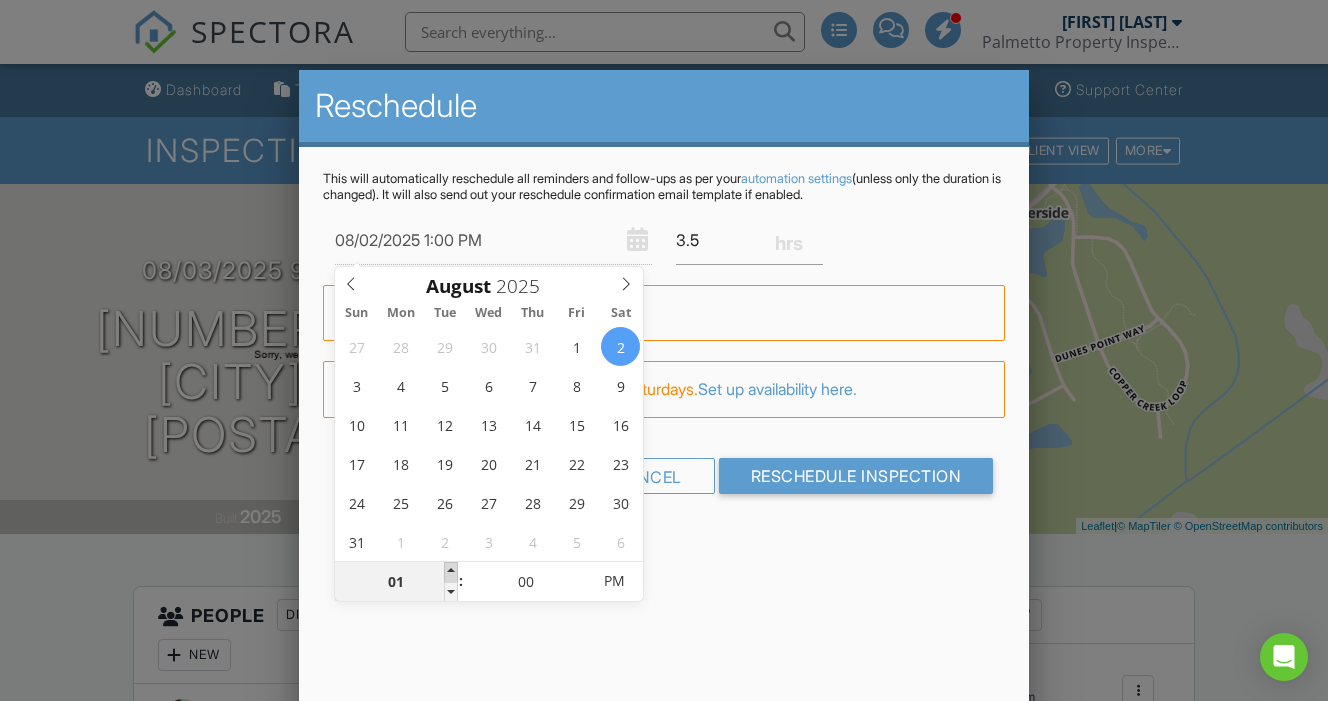 click at bounding box center [451, 572] 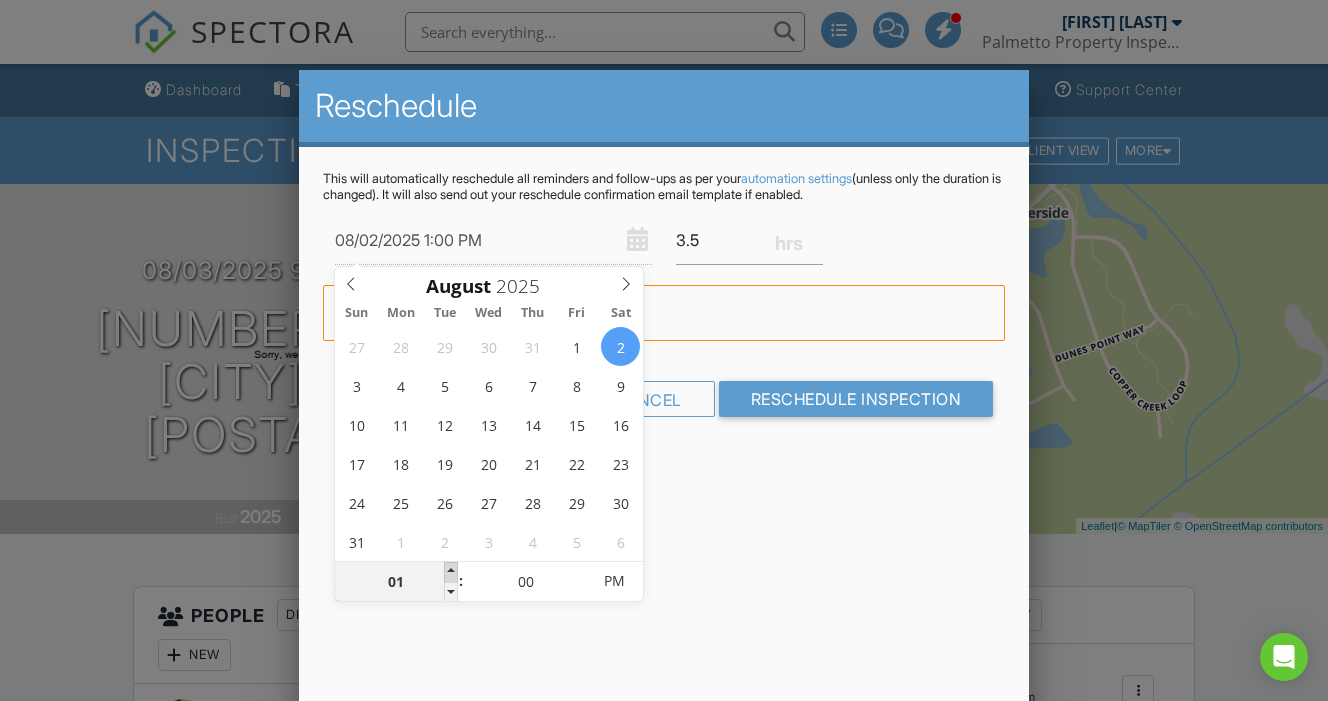 type on "08/02/2025 2:00 PM" 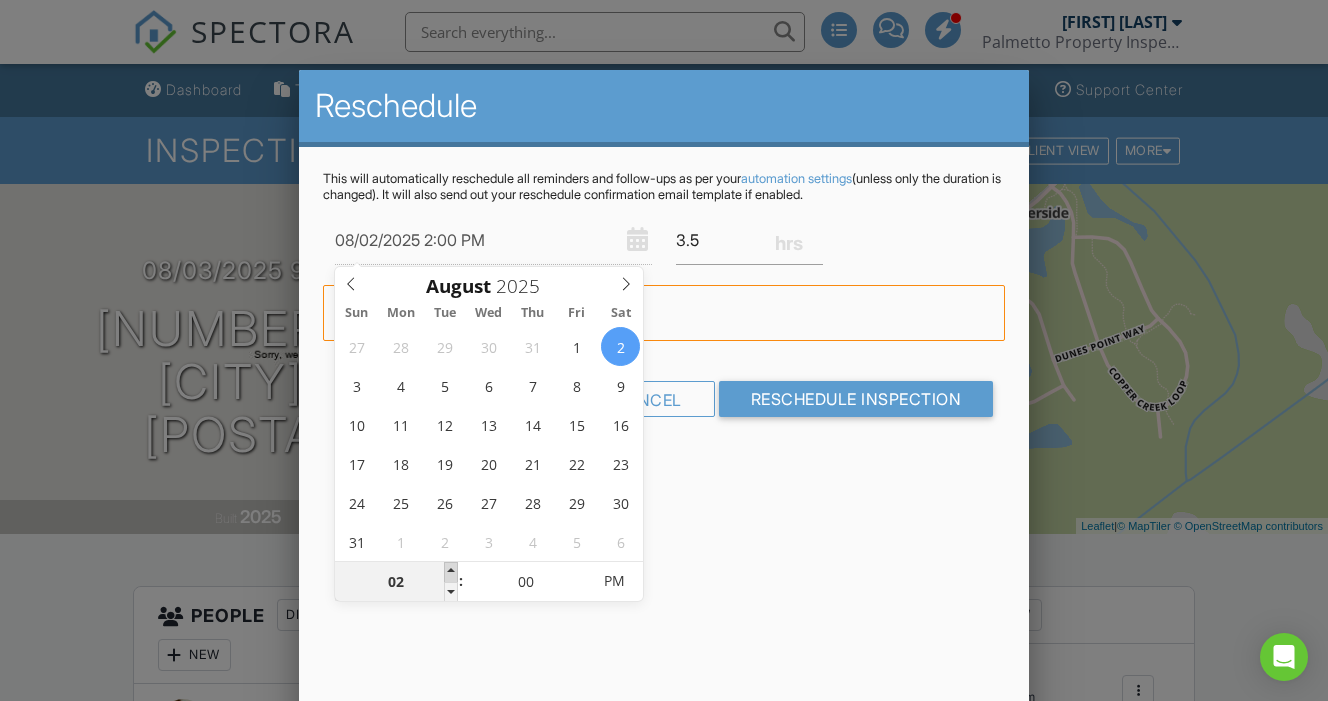 click at bounding box center (451, 572) 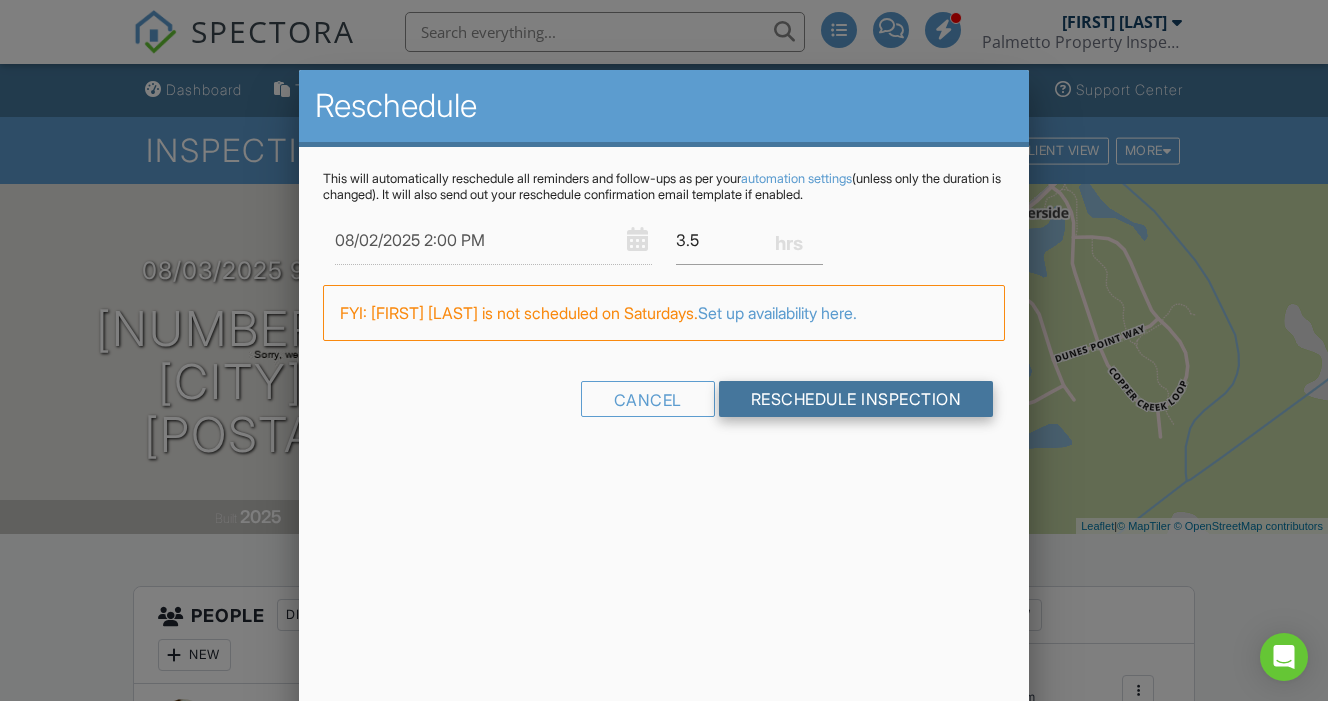 click on "Reschedule Inspection" at bounding box center [856, 399] 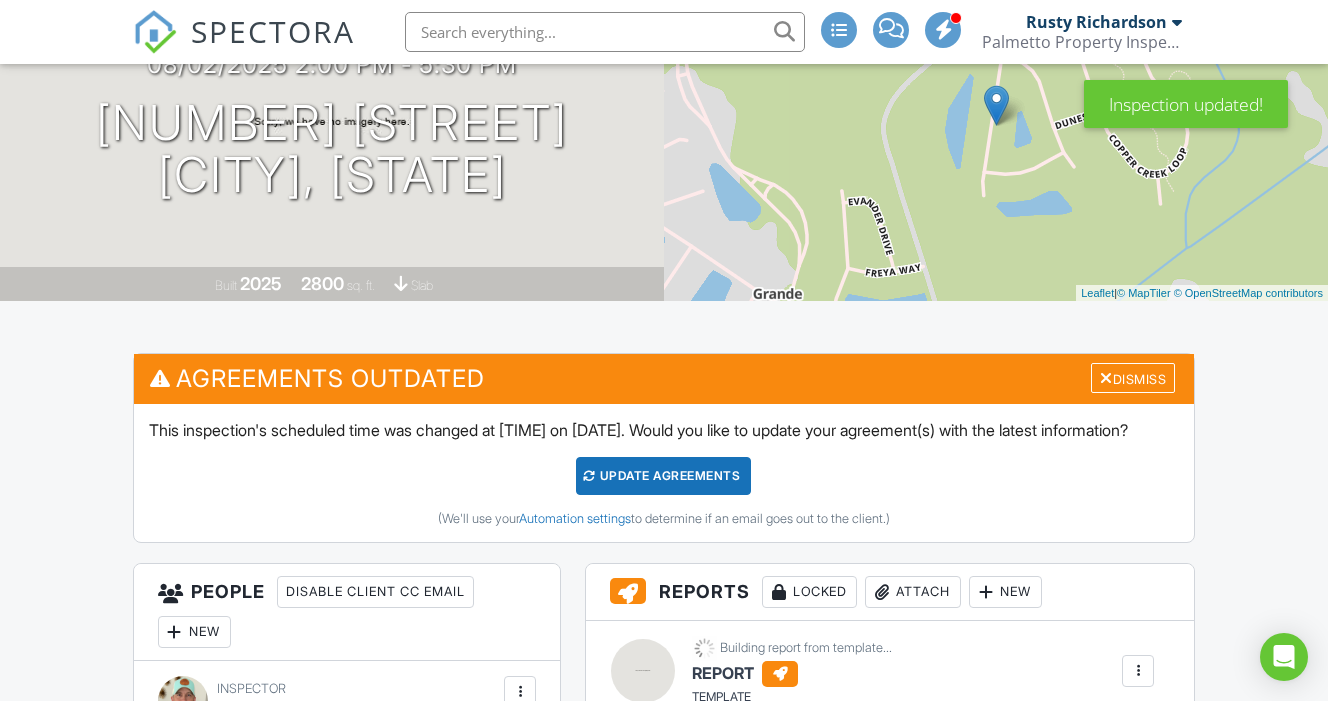 scroll, scrollTop: 0, scrollLeft: 0, axis: both 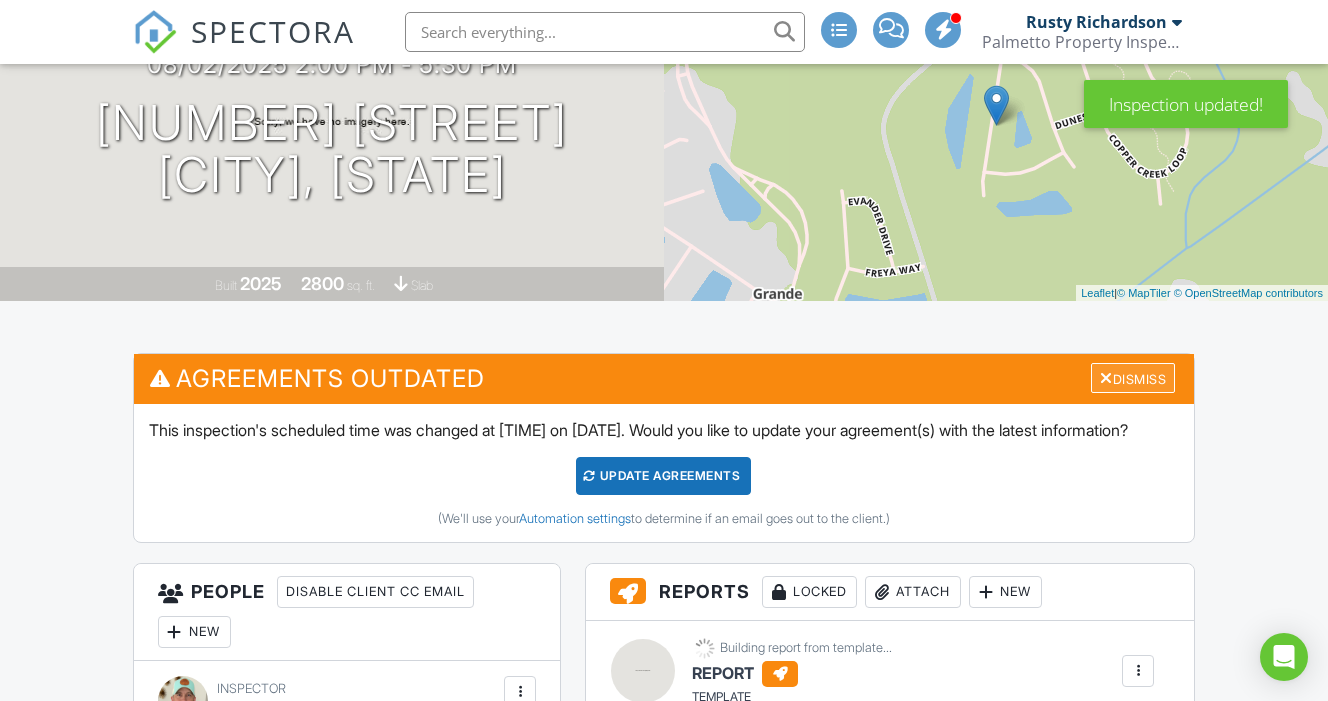 click on "Dismiss" at bounding box center [1133, 378] 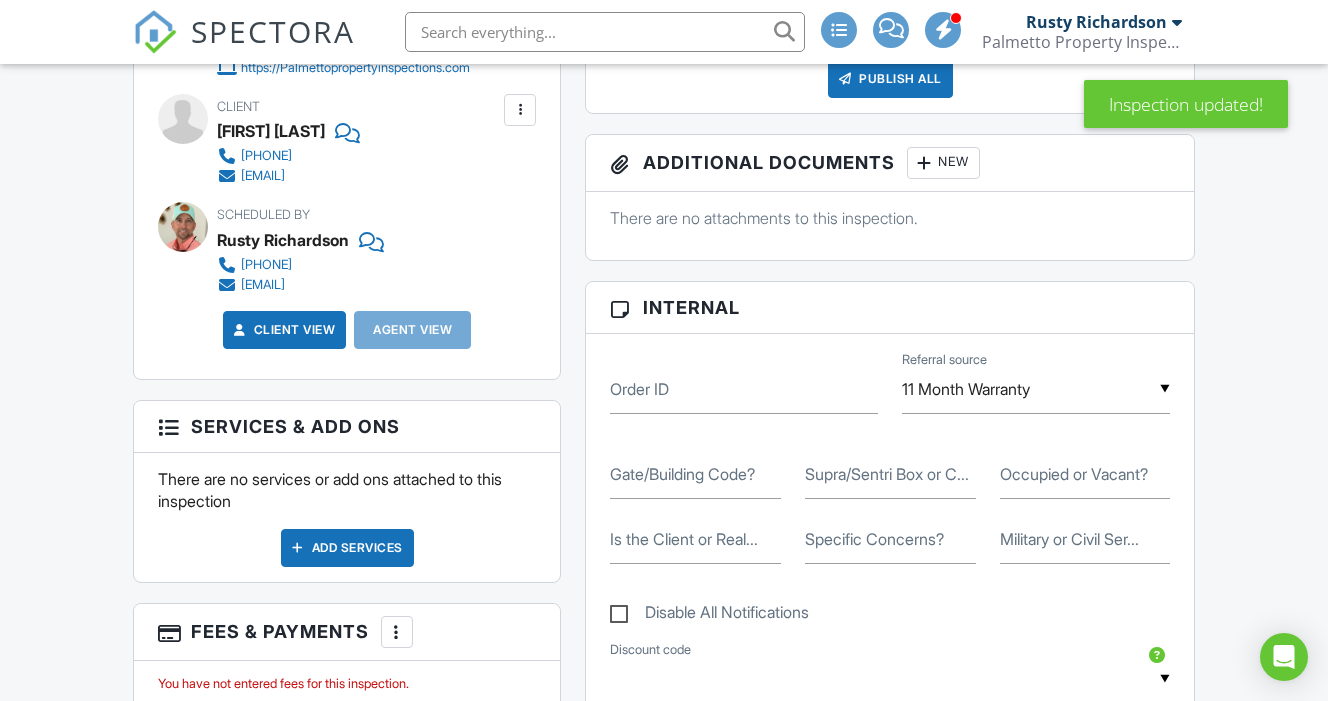 scroll, scrollTop: 958, scrollLeft: 0, axis: vertical 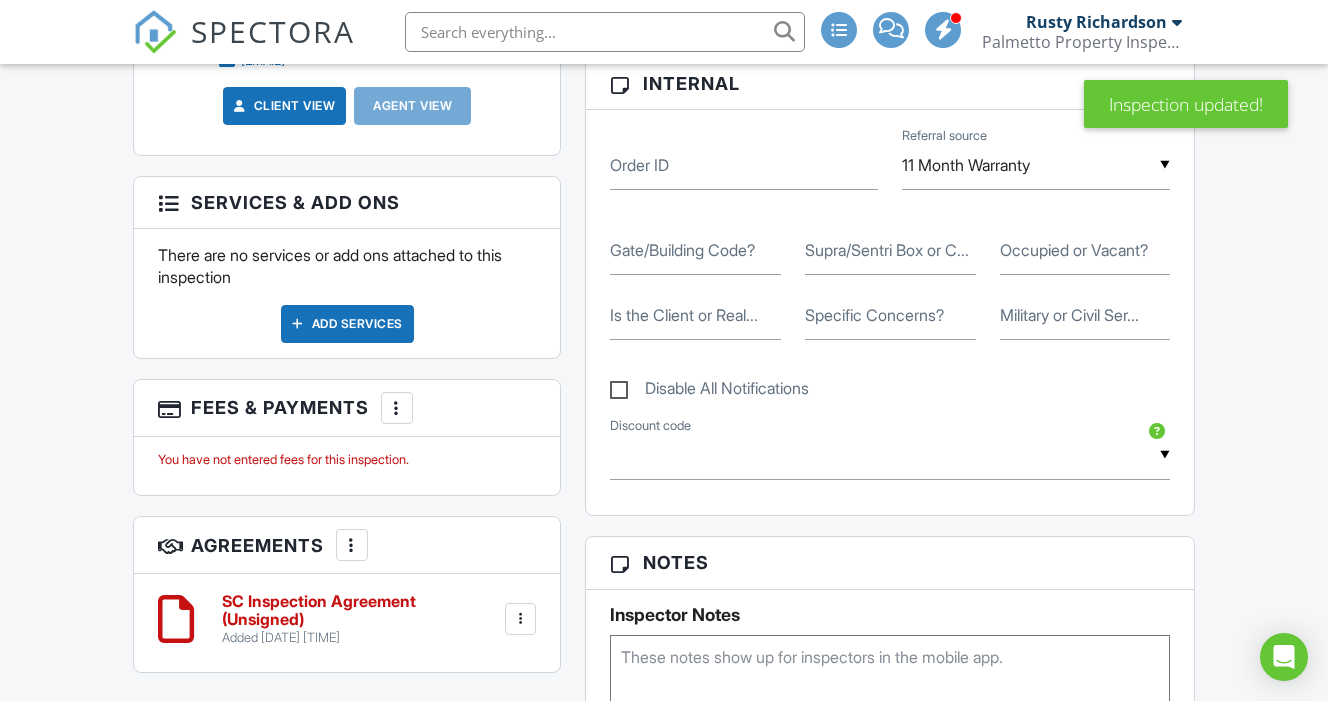 click at bounding box center (352, 545) 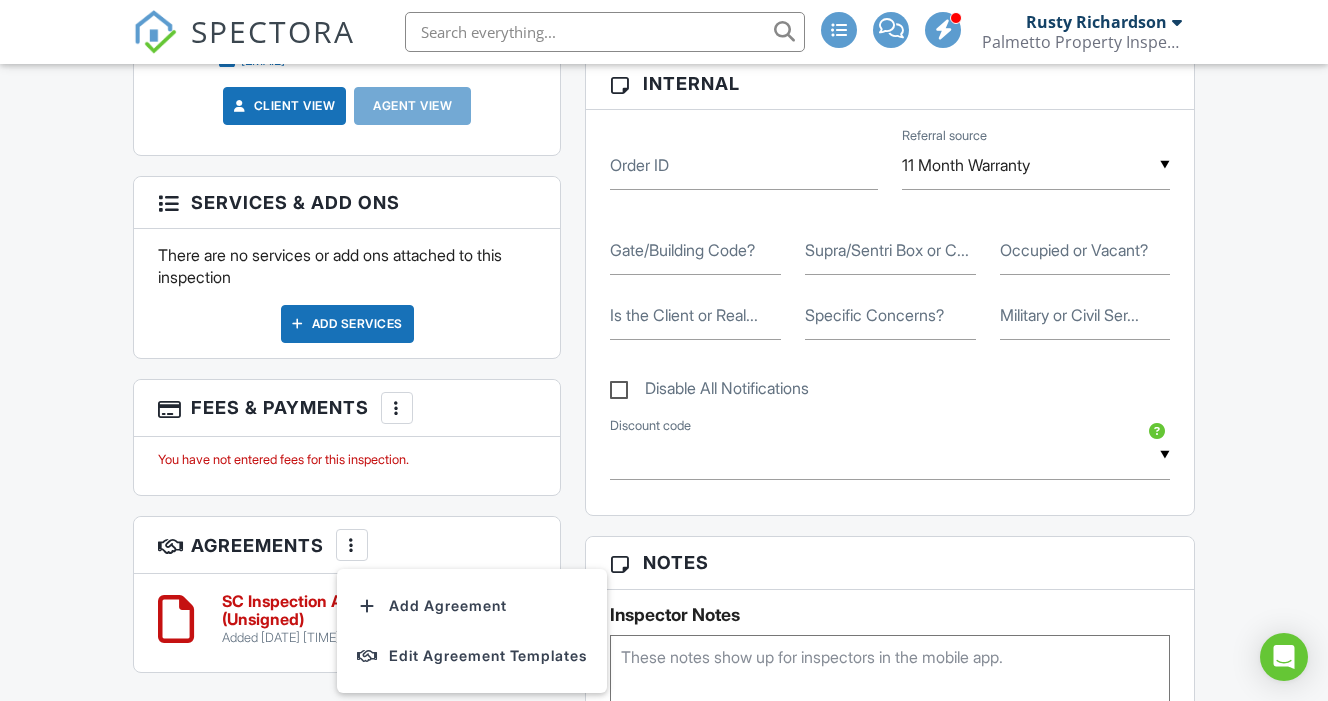 click on "People
Disable Client CC Email
New
Client
Client's Agent
Listing Agent
Add Another Person
Inspector
Rusty Richardson
843-231-0836
rusty@palmettopropertyinspections.com
https://Palmettopropertyinspections.com
Make Invisible
Mark As Requested
Remove
Update Client
First name
Chris
Last name
Weston
Email (required)
wesweston42@yahoo.com
CC Email
Phone
727-459-1625
Tags
Internal notes visible only to the company
Private notes visible only to company admins
Updating the client email address will resend the confirmation email and update all queued automated emails.
Cancel
Save
Confirm client deletion
Cancel
Remove Client
Client" at bounding box center (347, 160) 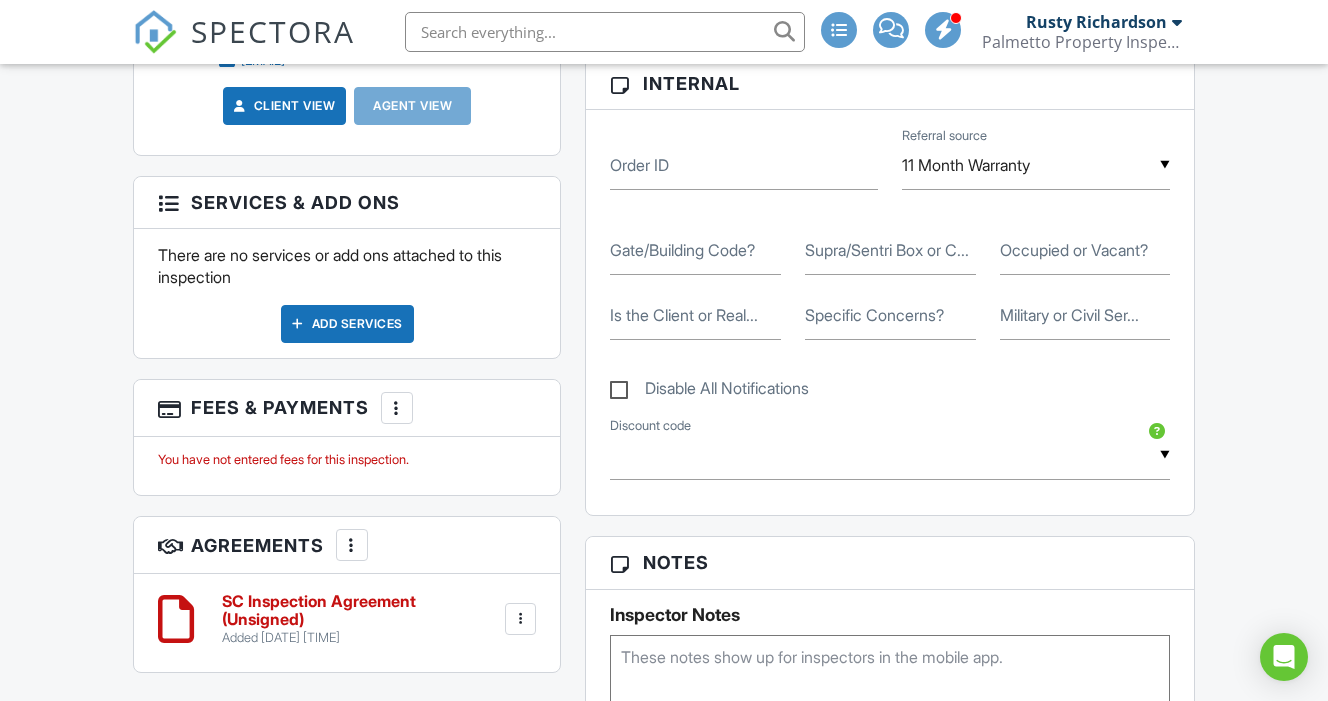 click at bounding box center (521, 619) 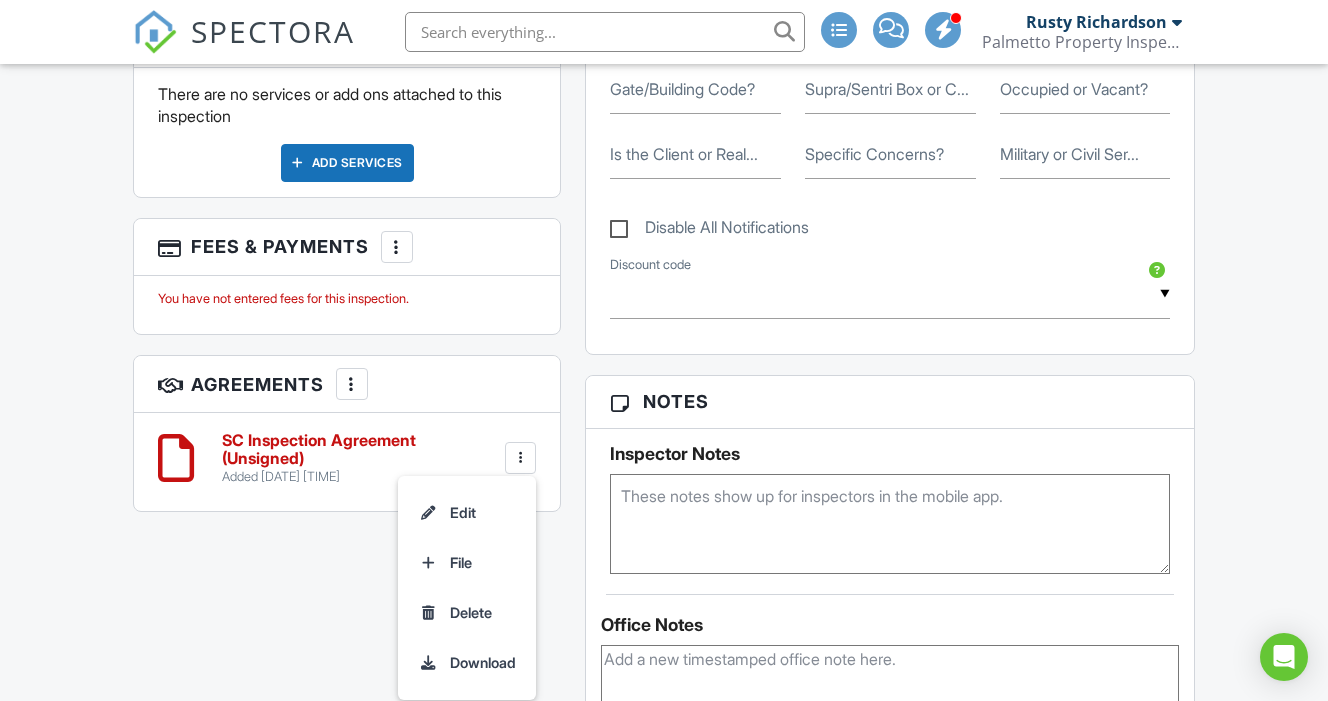 scroll, scrollTop: 1121, scrollLeft: 0, axis: vertical 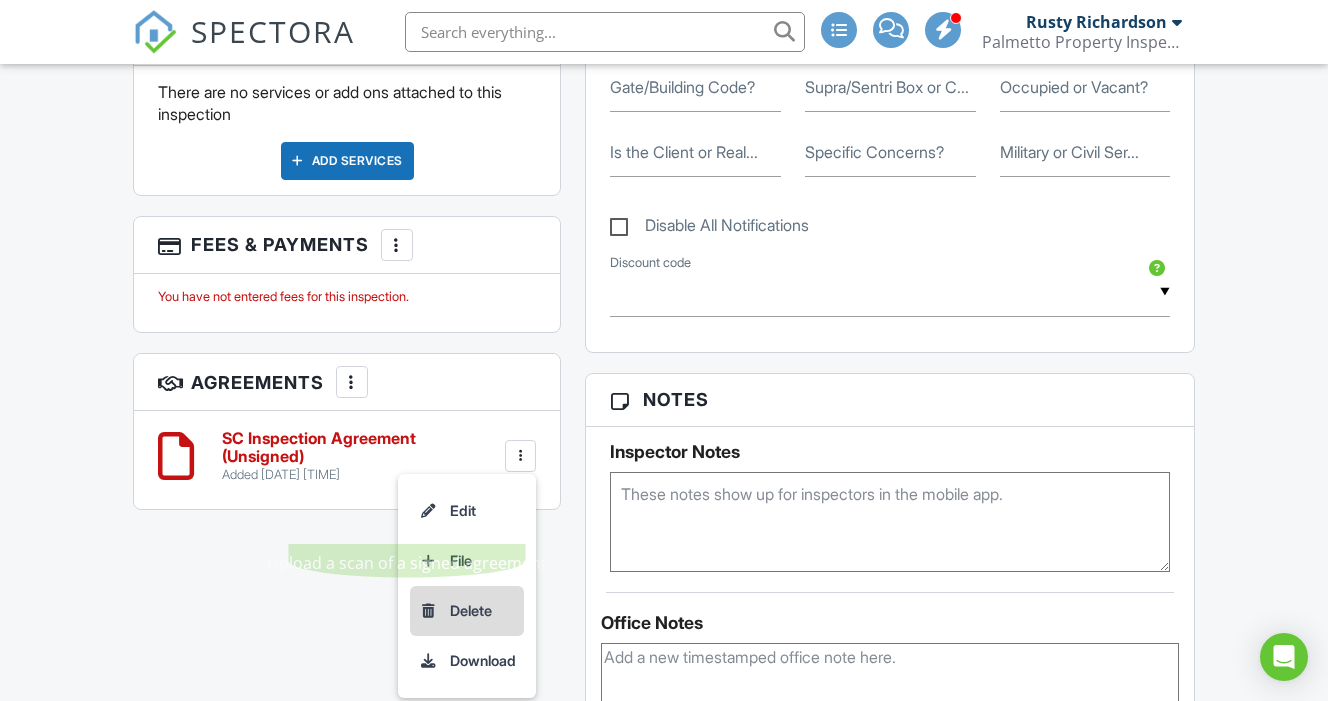 click on "Delete" at bounding box center [467, 611] 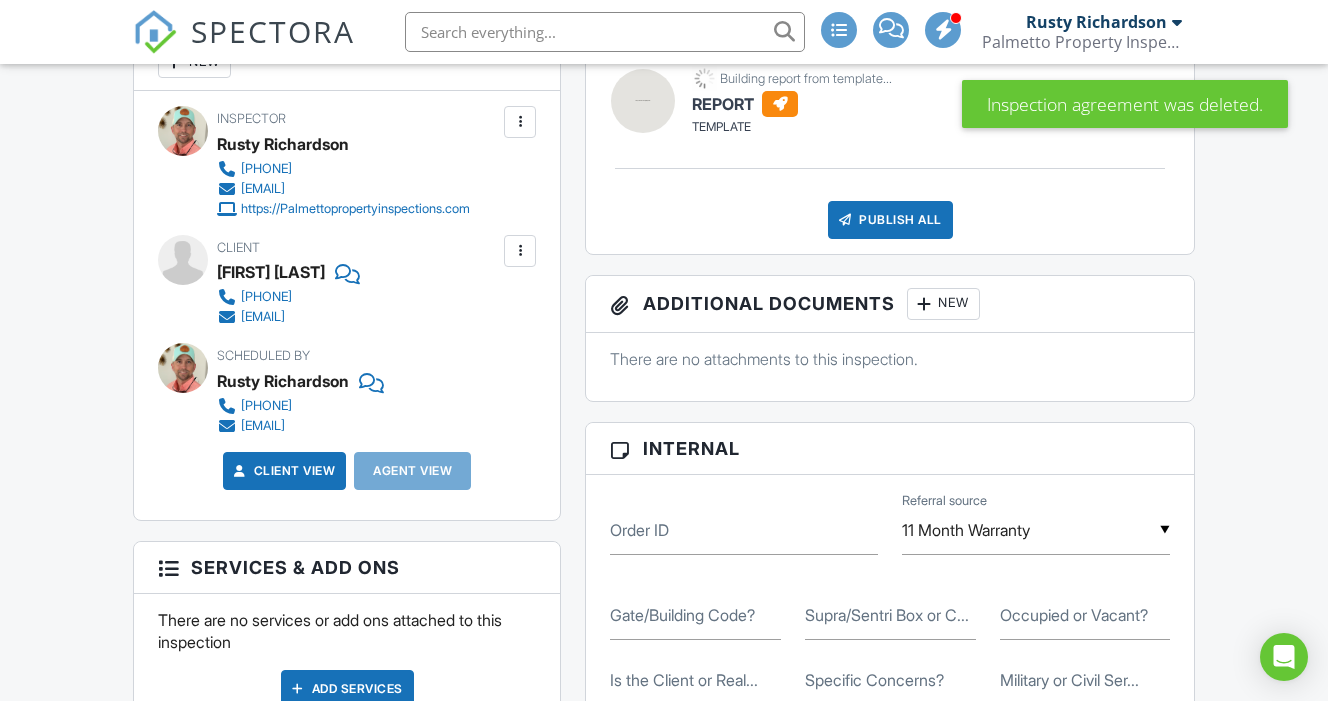 scroll, scrollTop: 593, scrollLeft: 0, axis: vertical 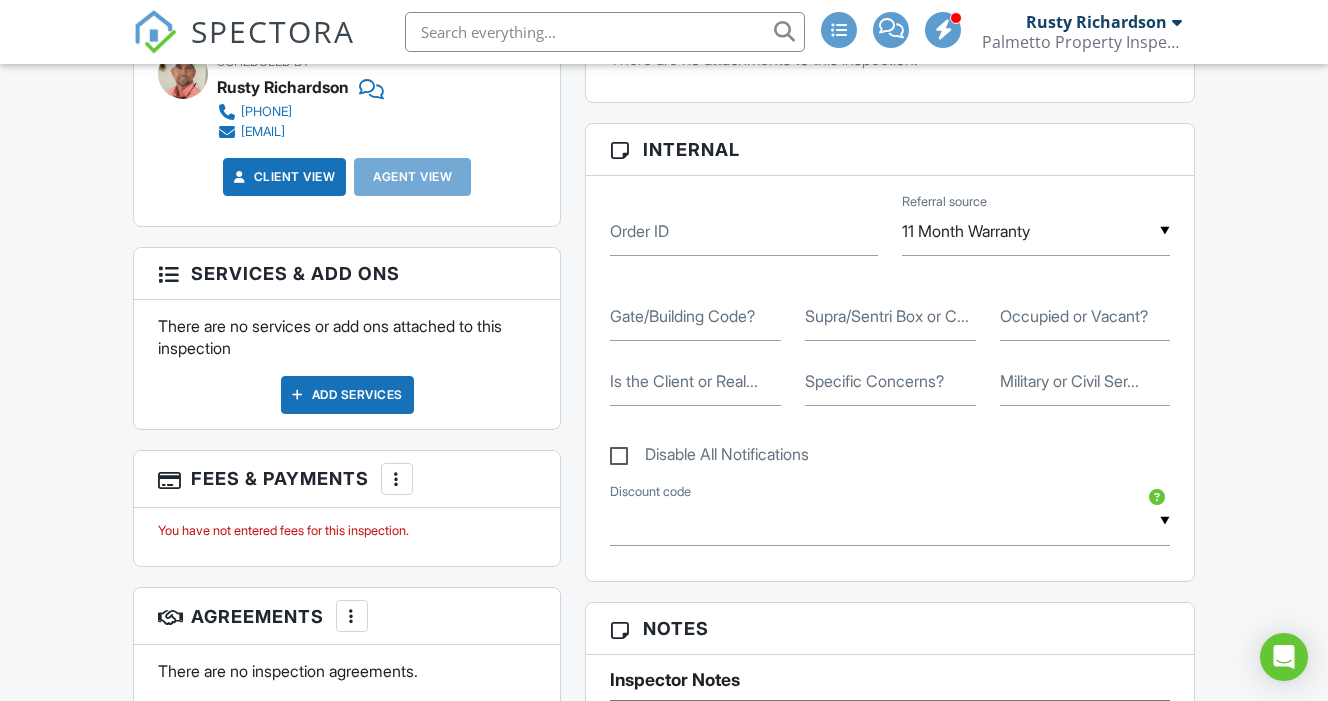 click on "Add Services" at bounding box center [347, 395] 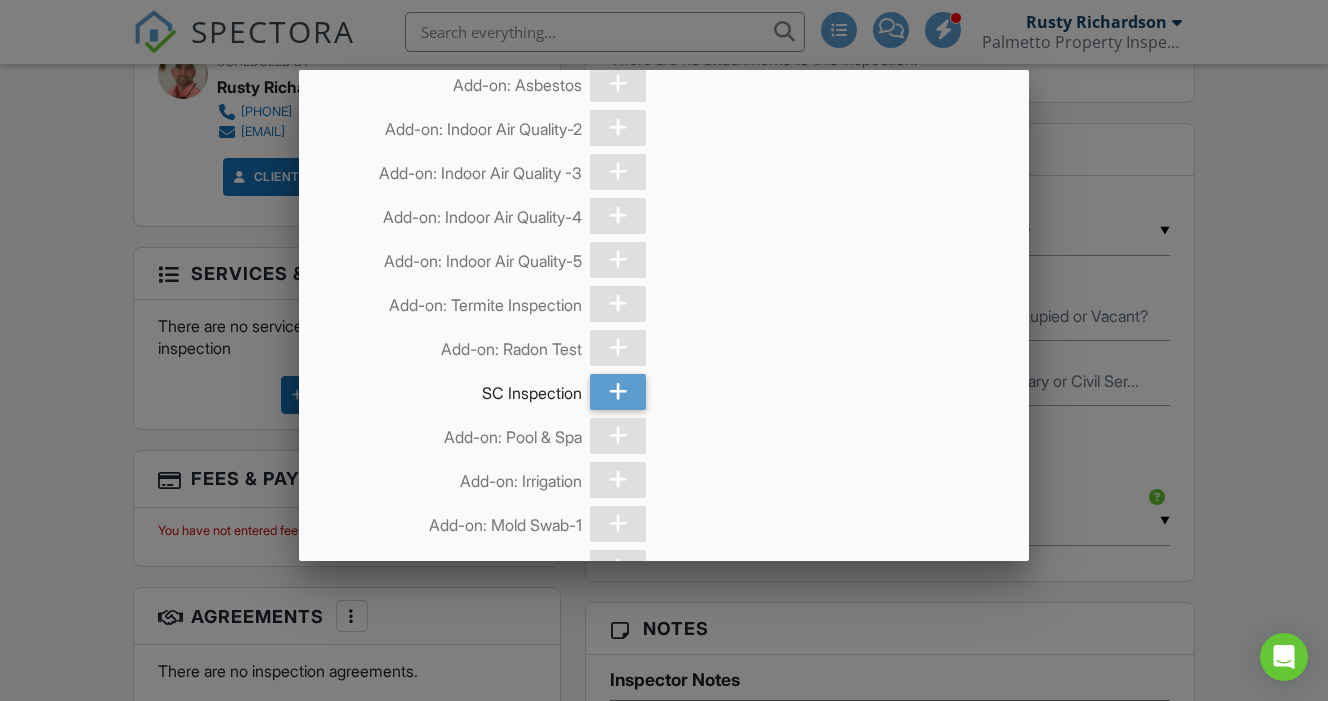 scroll, scrollTop: 2195, scrollLeft: 0, axis: vertical 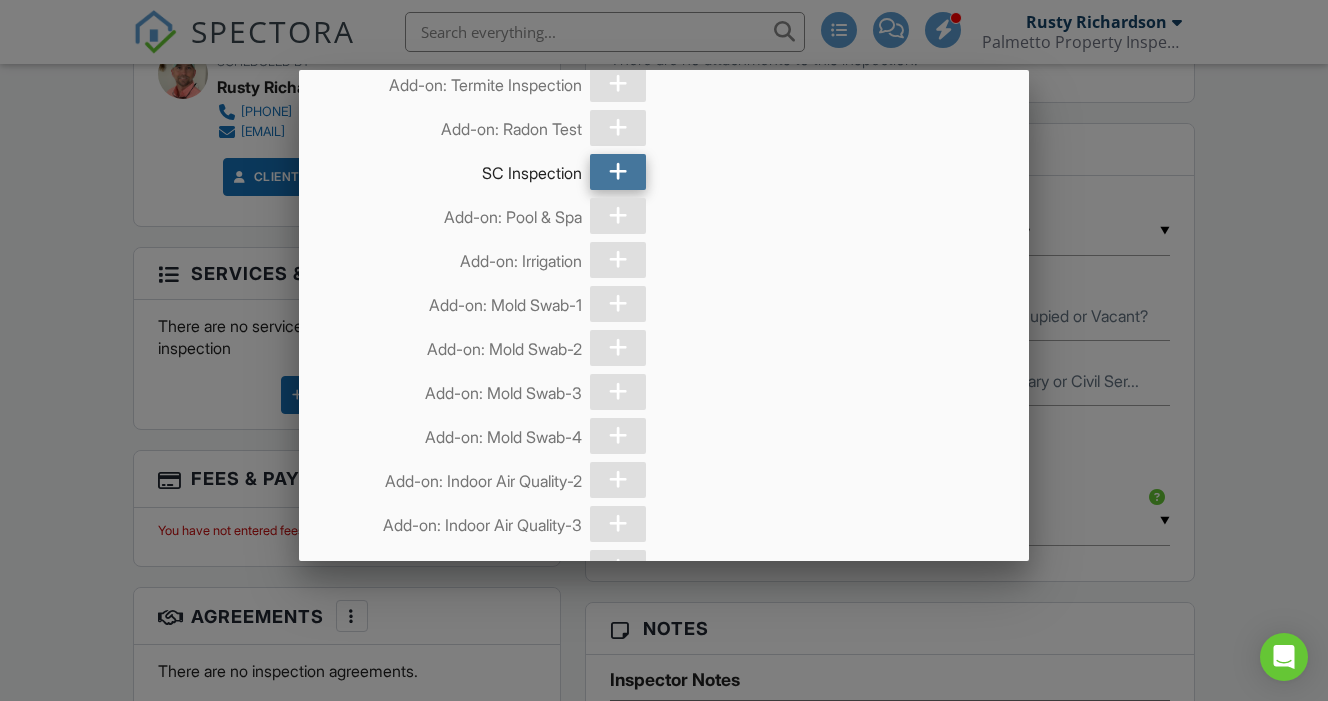 click at bounding box center (618, 172) 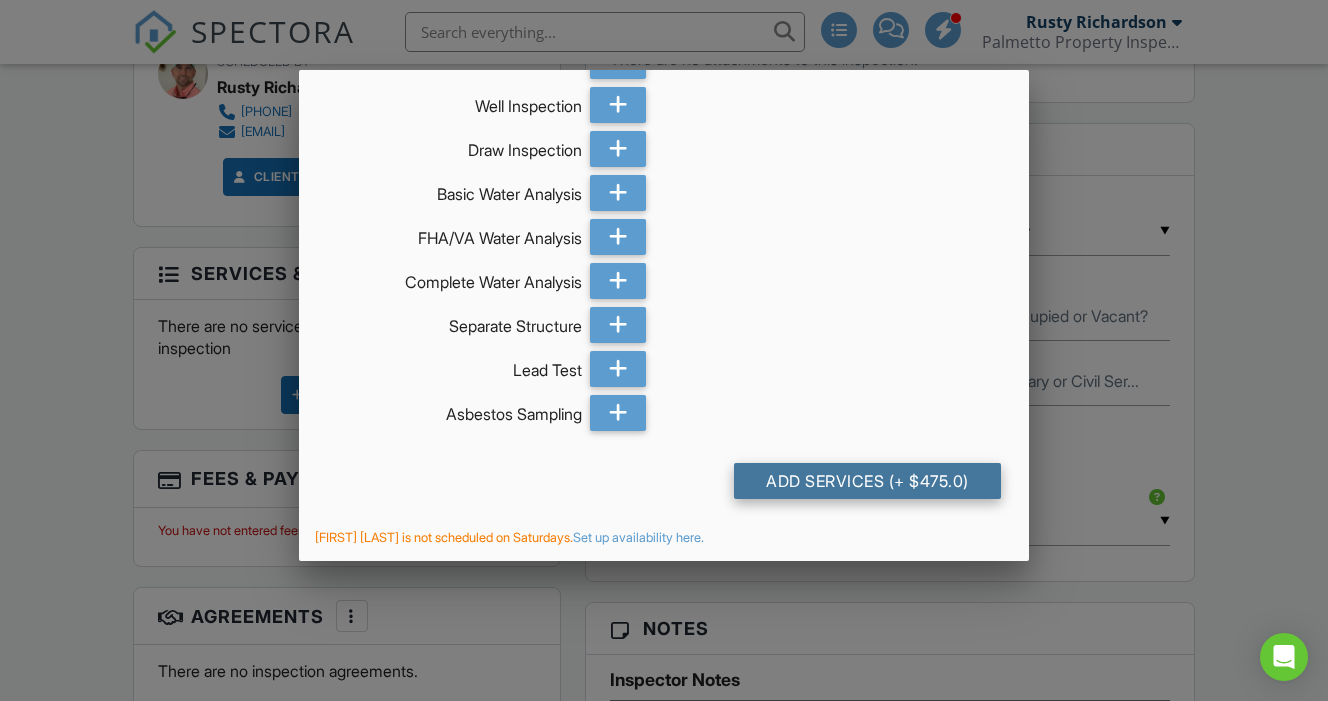 scroll, scrollTop: 7365, scrollLeft: 0, axis: vertical 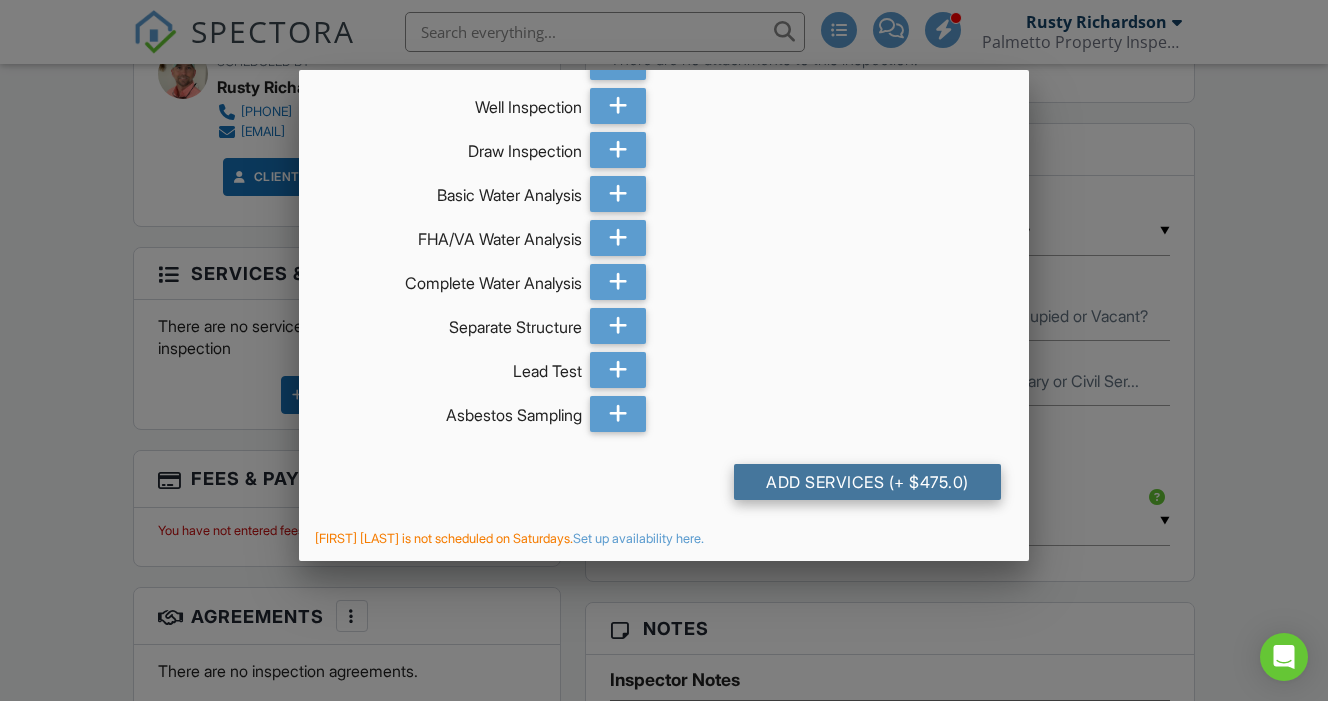 click on "Add Services
(+ $475.0)" at bounding box center (867, 482) 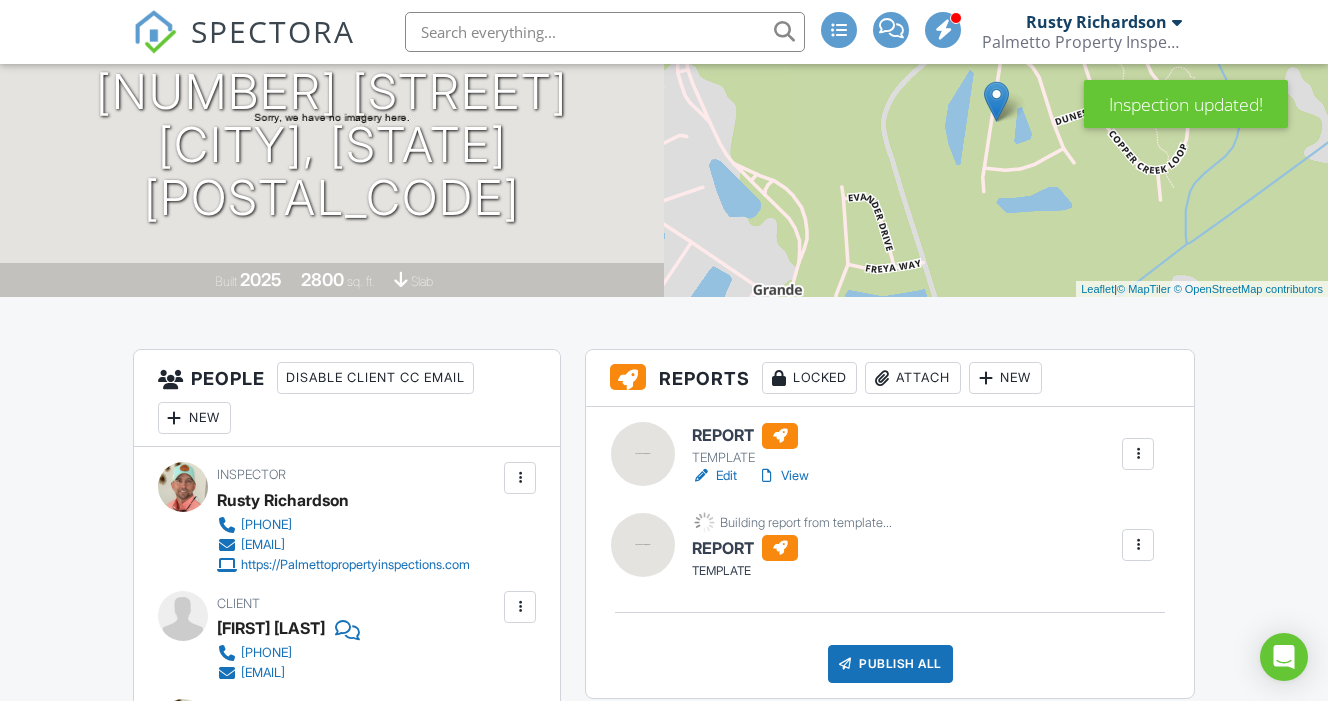 scroll, scrollTop: 237, scrollLeft: 0, axis: vertical 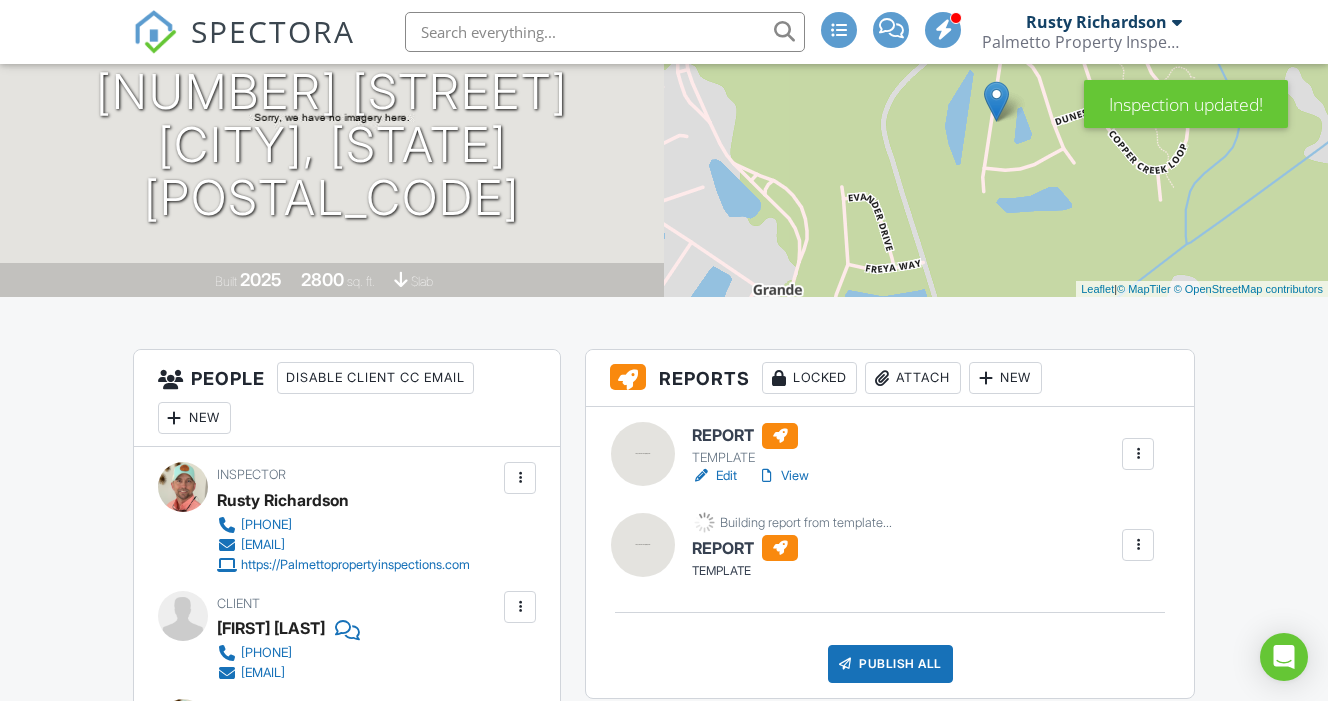 click at bounding box center [1138, 545] 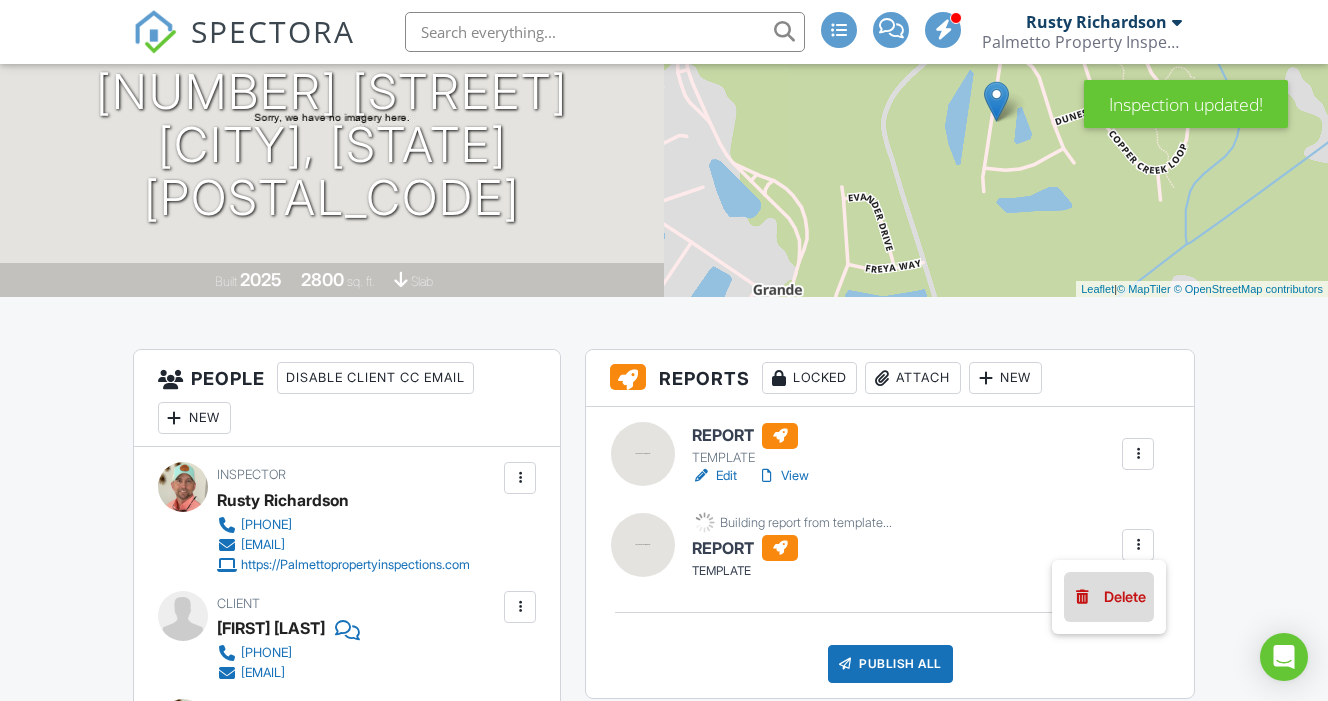 click on "Delete" at bounding box center (1125, 597) 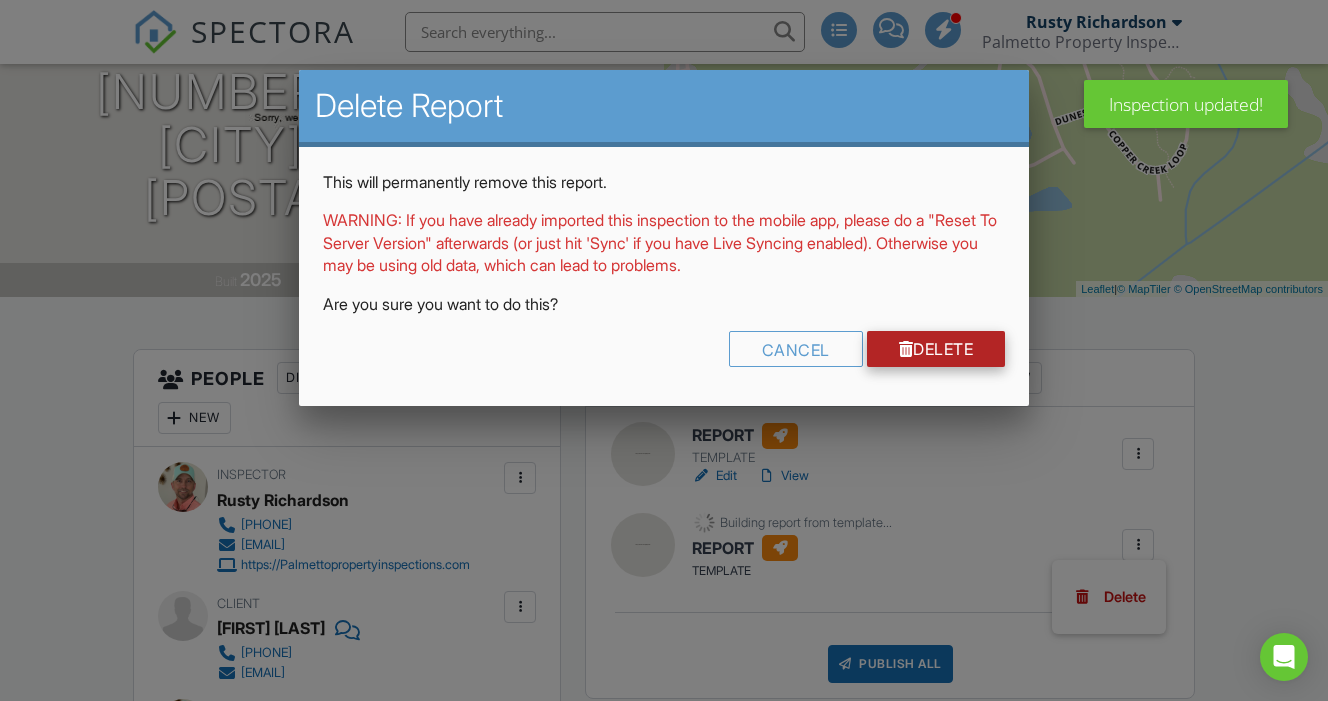 click on "Delete" at bounding box center (936, 349) 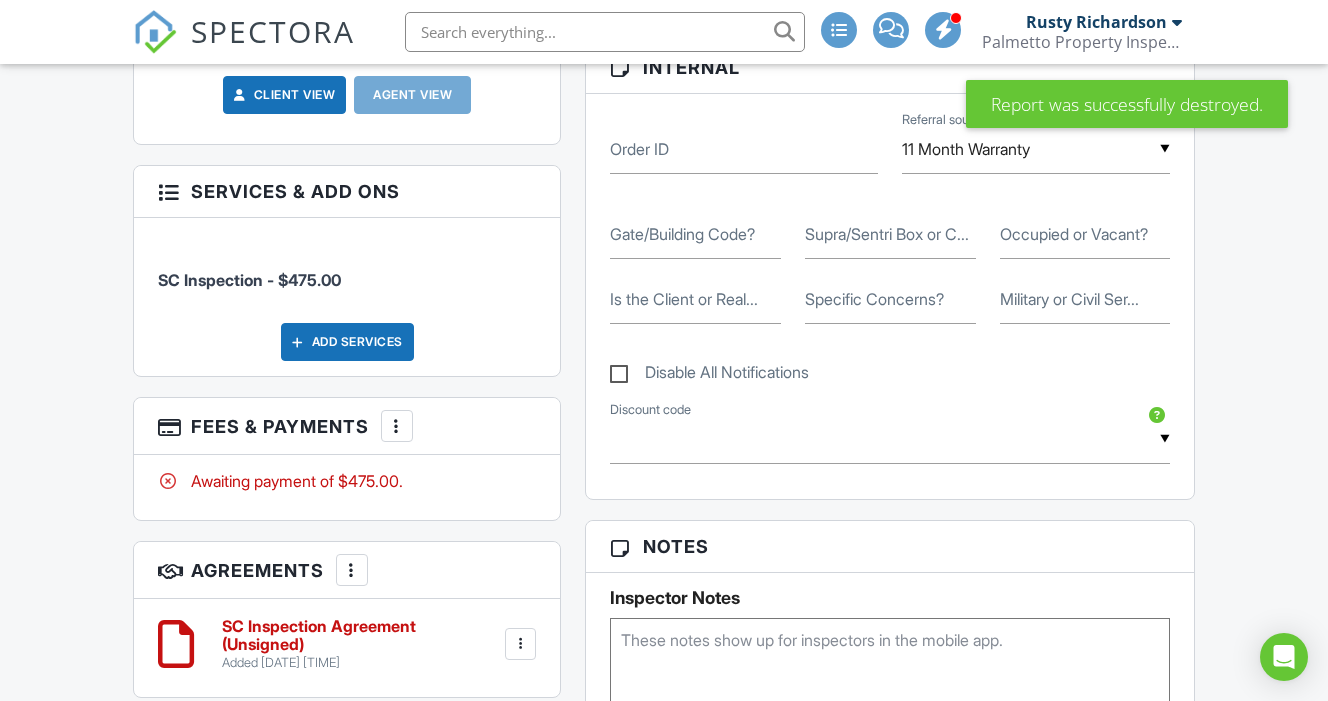 click at bounding box center (397, 426) 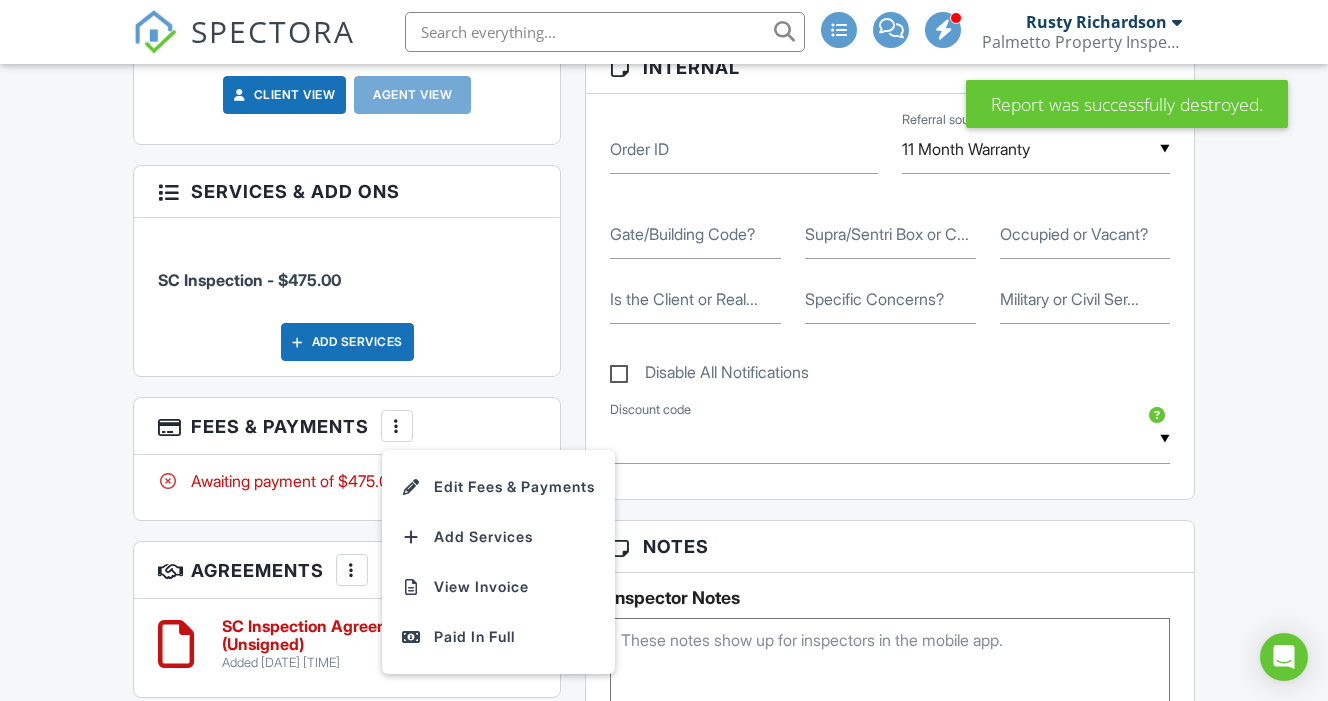 scroll, scrollTop: 0, scrollLeft: 0, axis: both 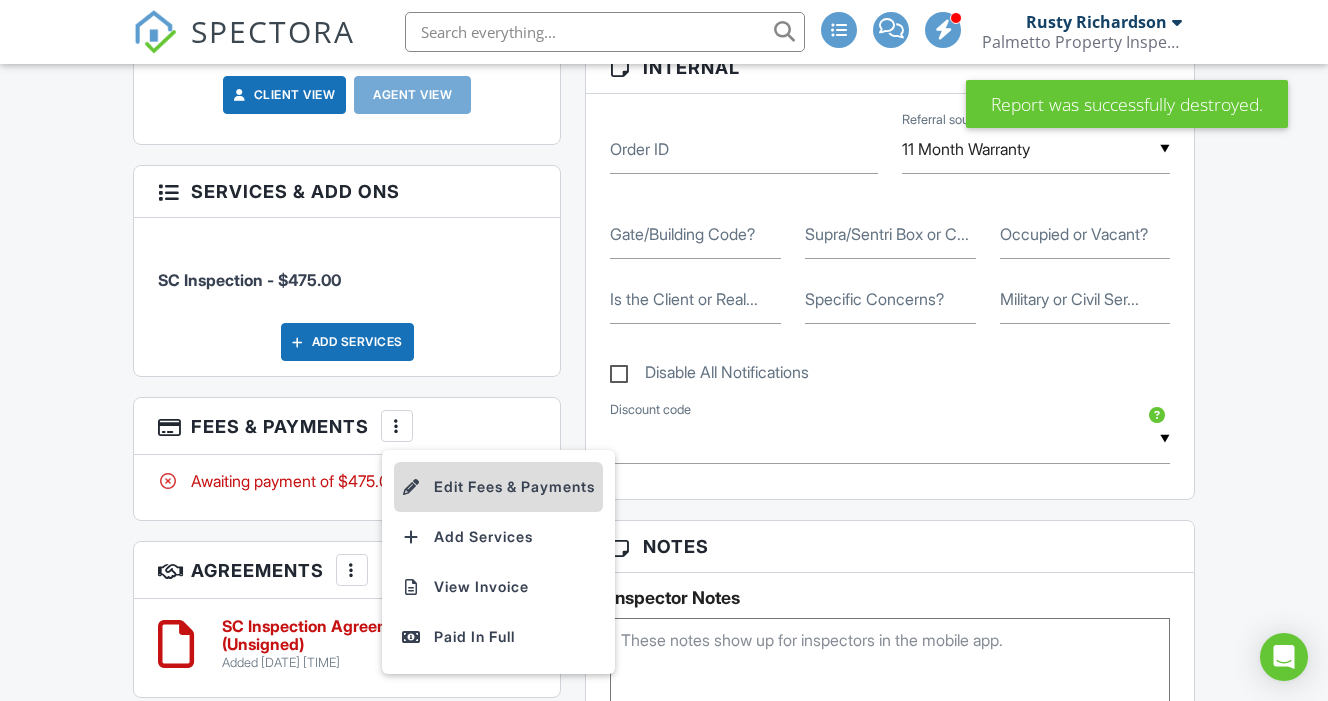 click on "Edit Fees & Payments" at bounding box center (498, 487) 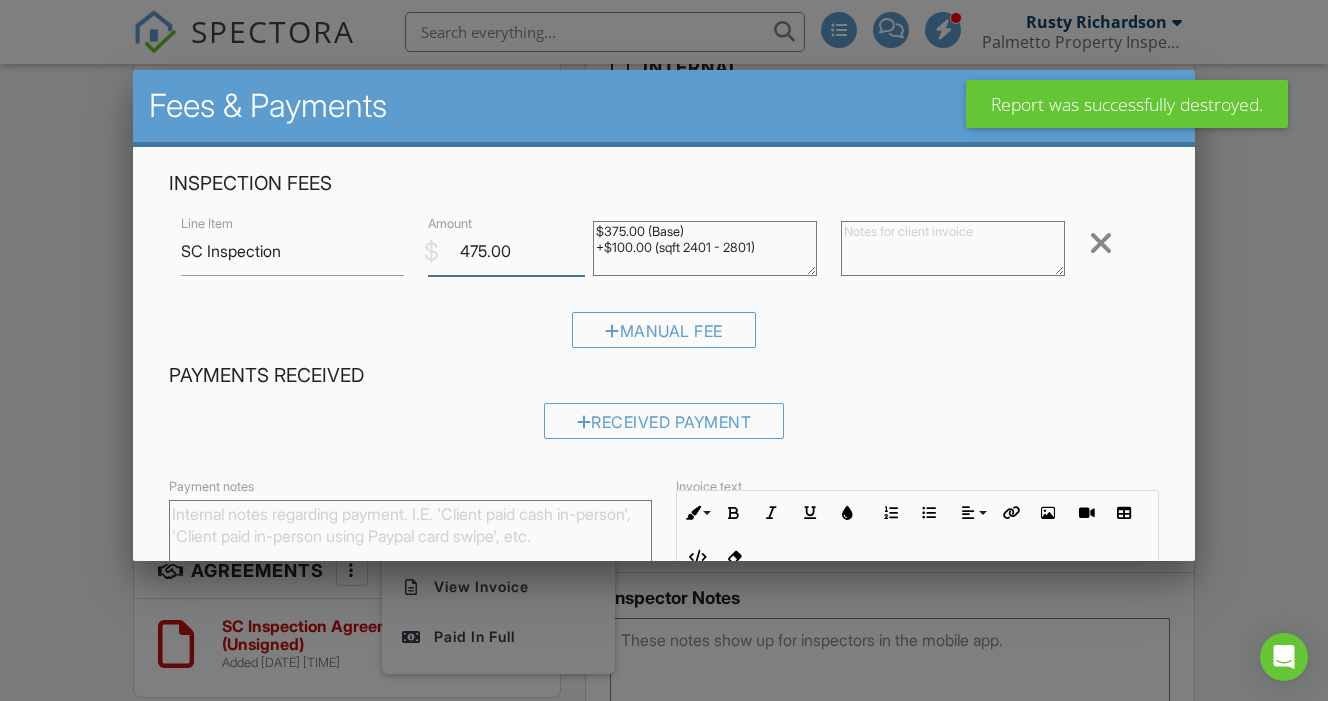 click on "475.00" at bounding box center [506, 251] 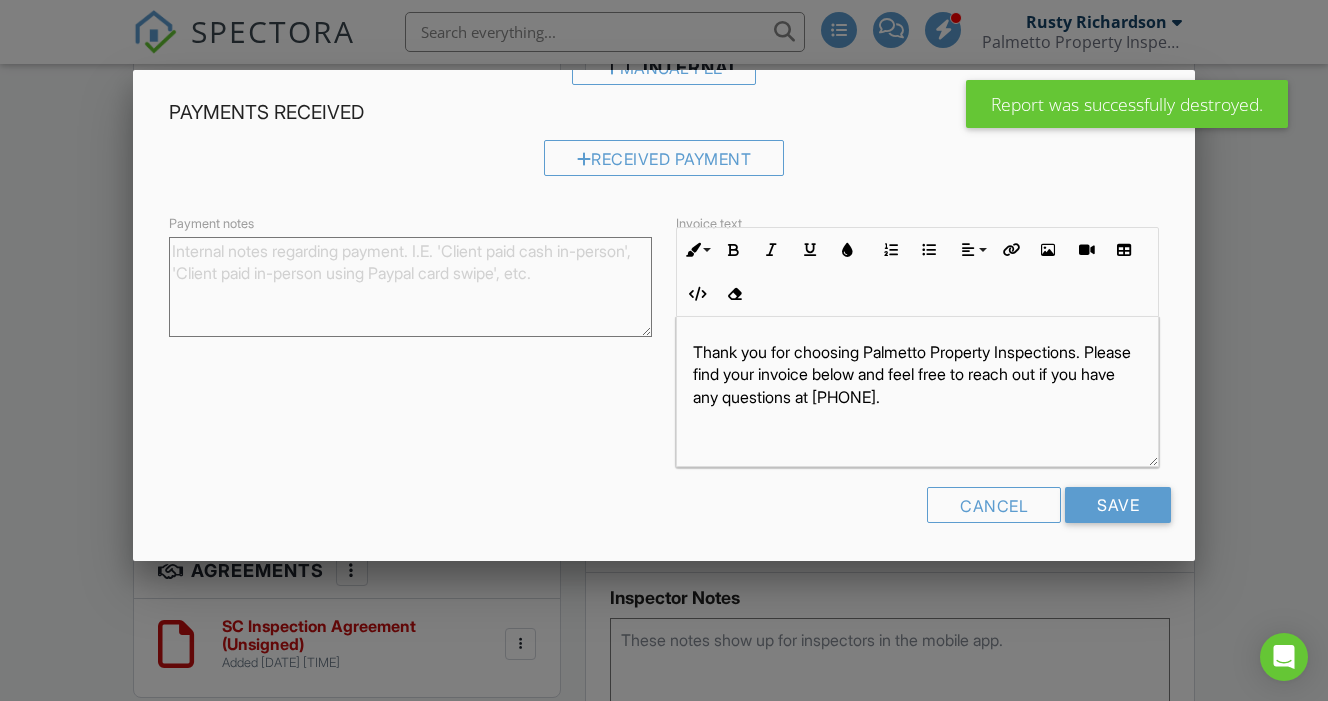 scroll, scrollTop: 262, scrollLeft: 0, axis: vertical 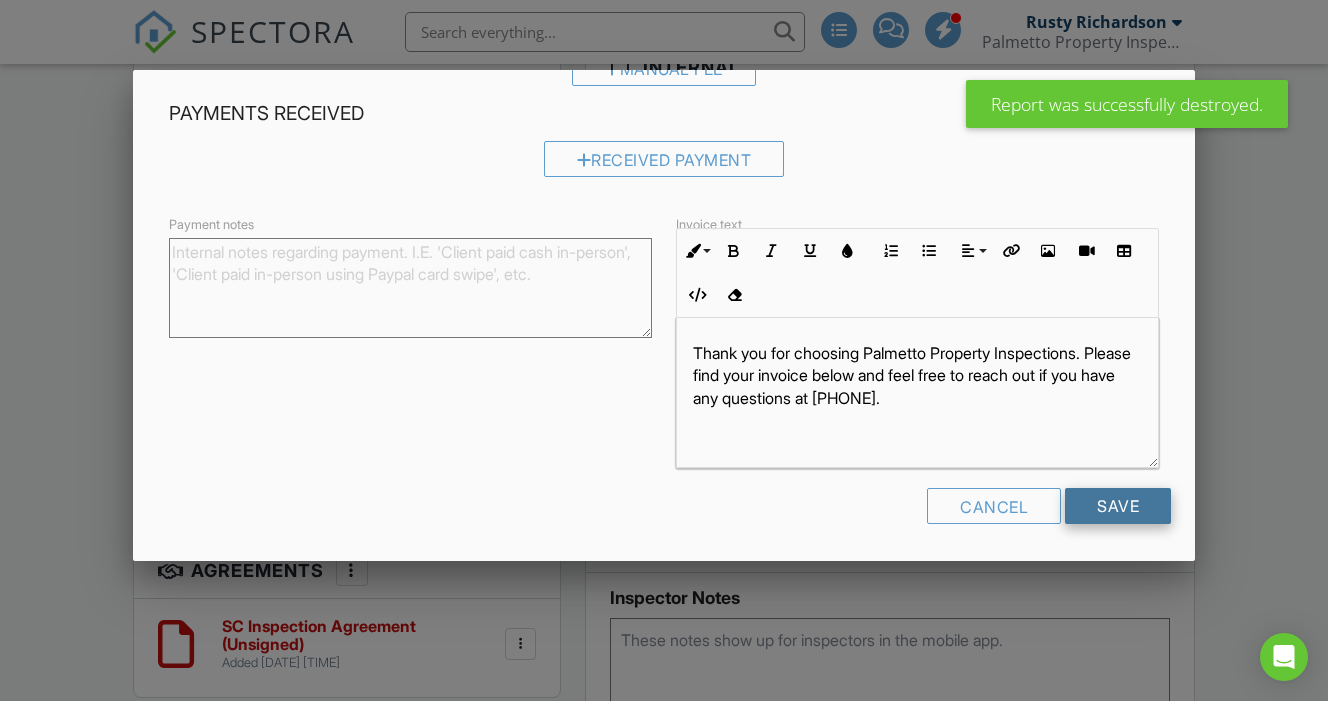 type on "0.00" 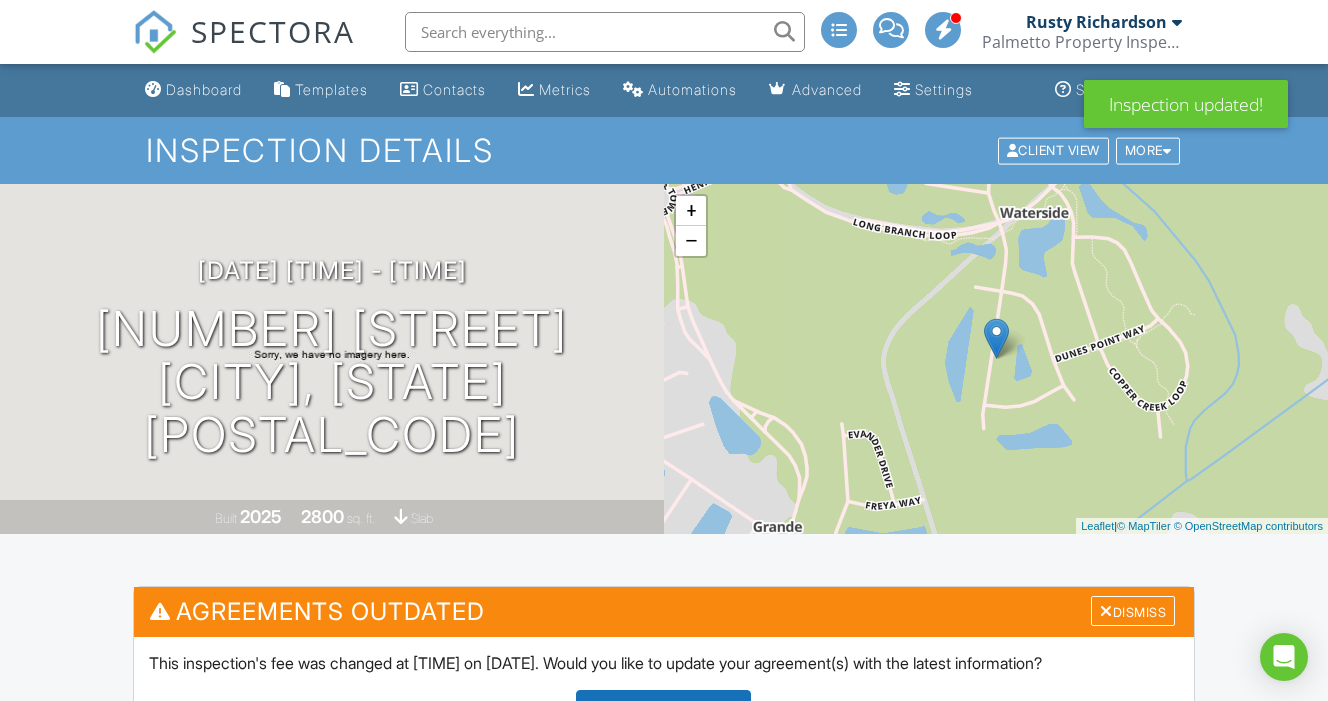 click on "All emails and texts are disabled for this inspection!
All emails and texts have been disabled for this inspection. This may have happened due to someone manually disabling them or this inspection being unconfirmed when it was scheduled. To re-enable emails and texts for this inspection, click the button below.
Turn on emails and texts
Agreements Outdated
Dismiss
This inspection's fee was changed at  [TIME] on [DATE]. Would you like to update your agreement(s) with the latest information?
Update Agreements
(We'll use your  Automation settings  to determine if an email goes out to the client.)
Reports
Locked
Undelete
Attach
New
REPORT
TEMPLATE
Edit
View
Quick Publish
Copy
Delete
Publish All
Checking report completion
Publish report?
don't know where that is?" at bounding box center [664, 1666] 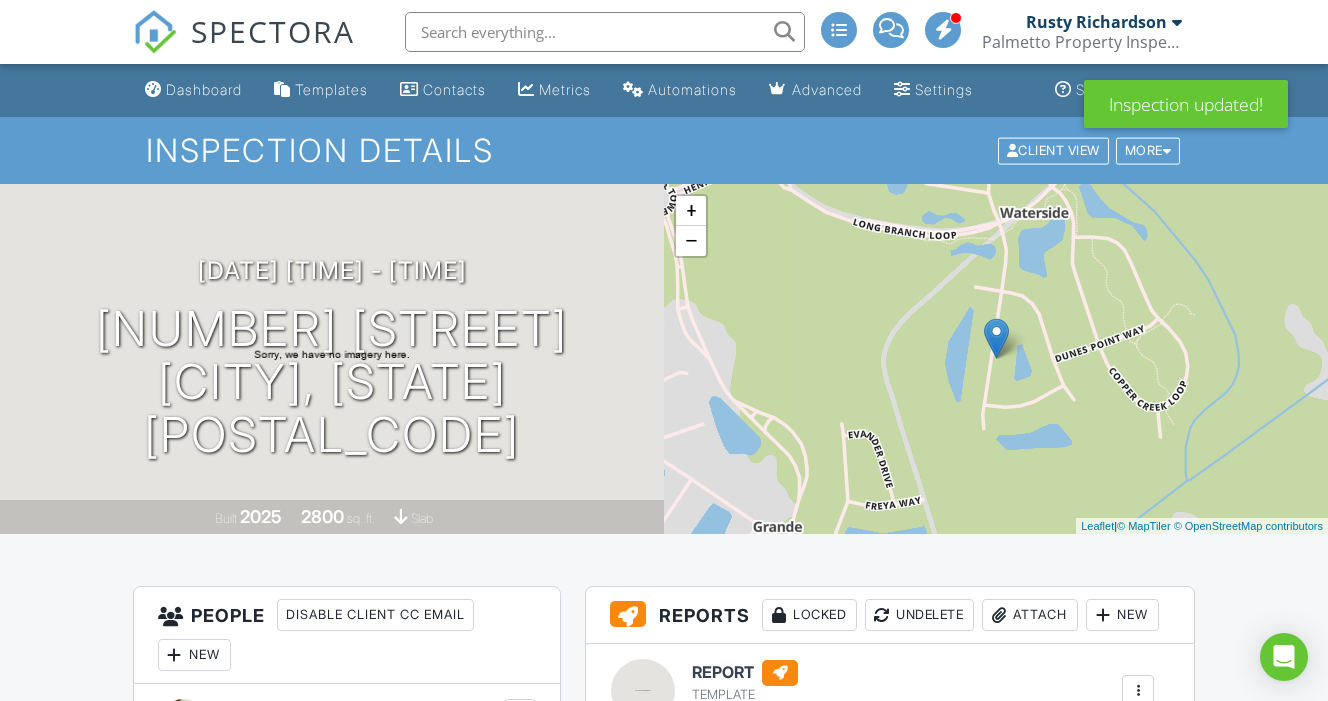 scroll, scrollTop: 561, scrollLeft: 0, axis: vertical 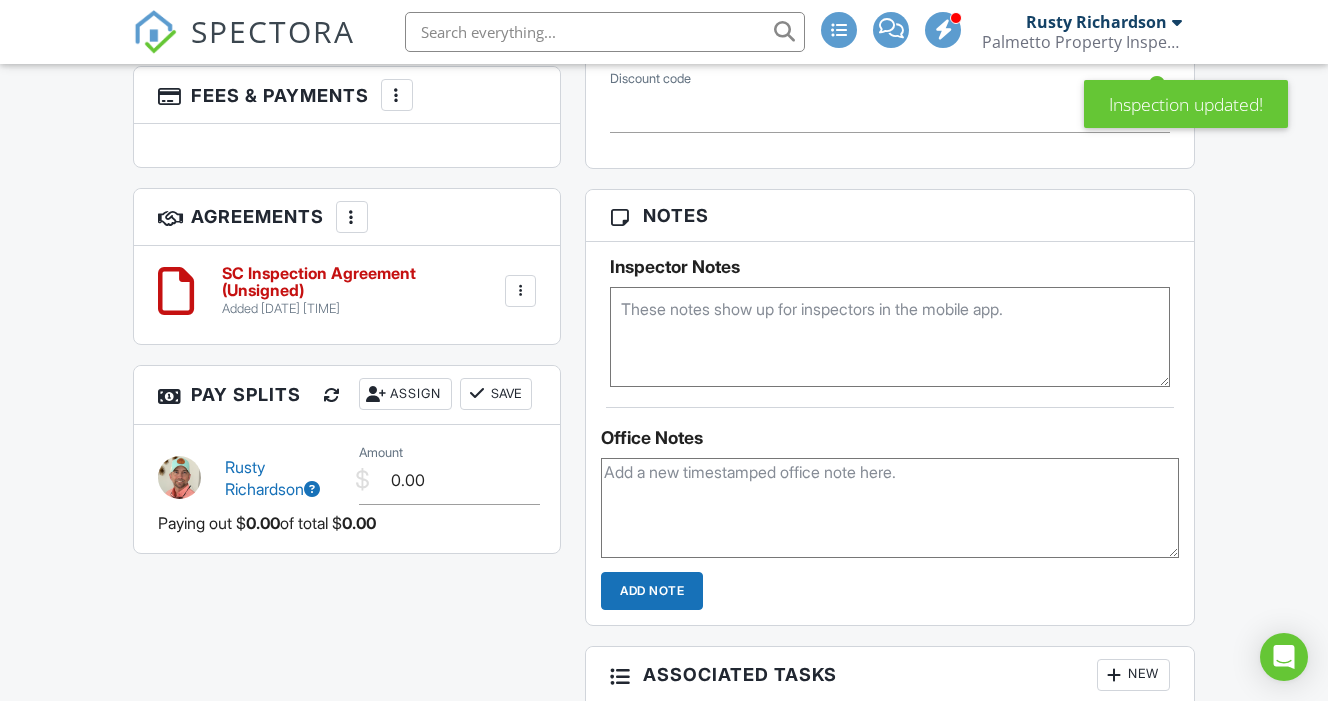 click at bounding box center [521, 291] 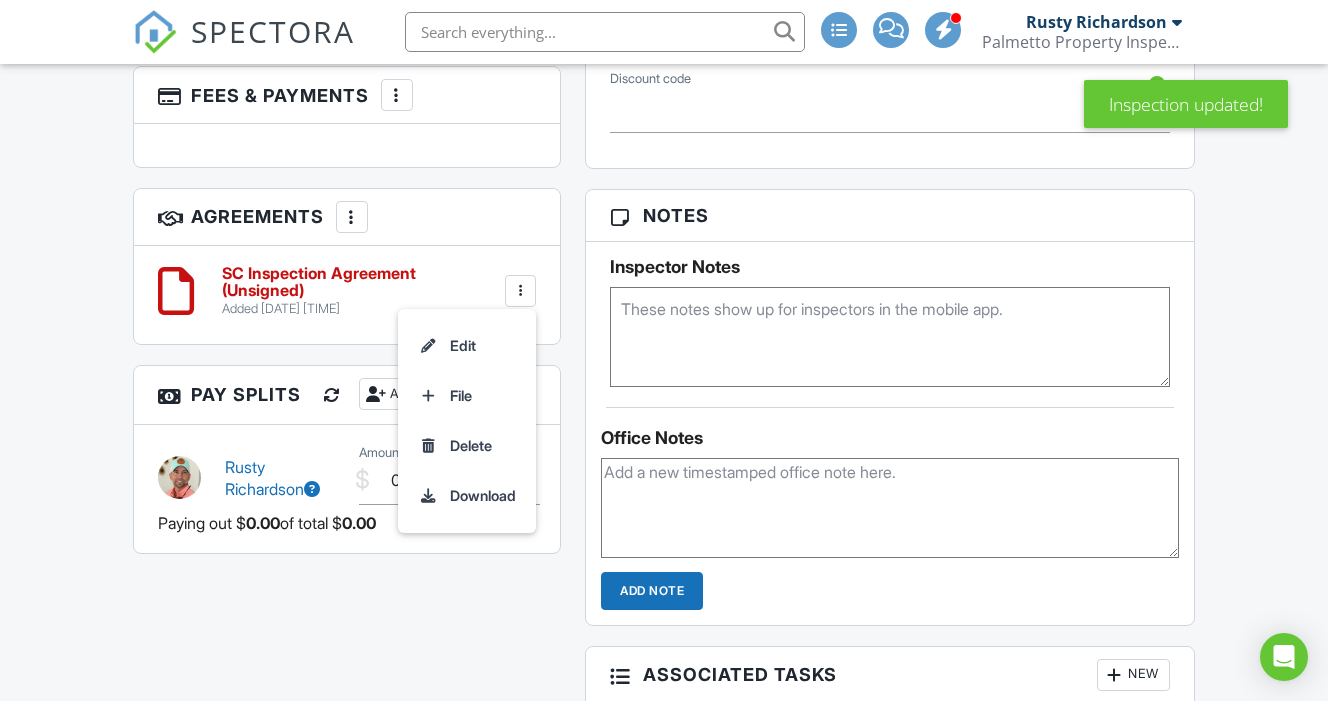 drag, startPoint x: 468, startPoint y: 452, endPoint x: 857, endPoint y: 351, distance: 401.898 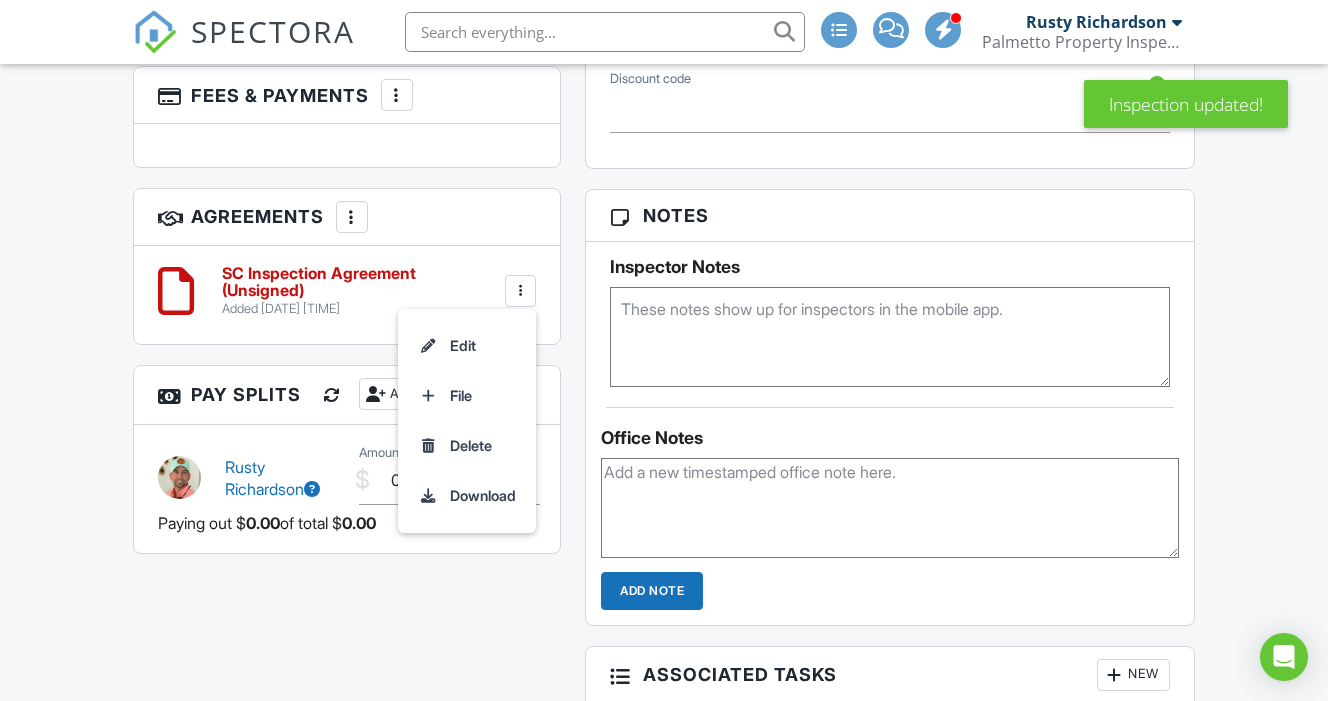 click on "Delete" at bounding box center (467, 446) 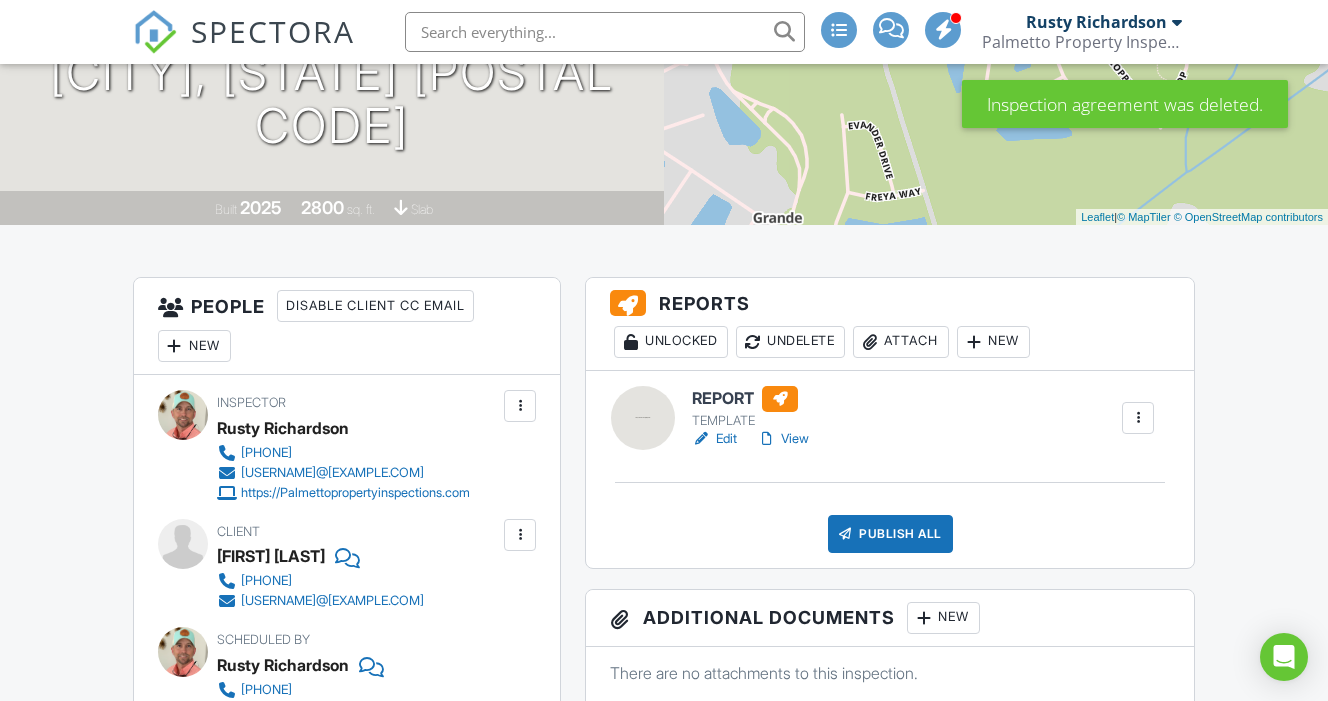 scroll, scrollTop: 638, scrollLeft: 0, axis: vertical 